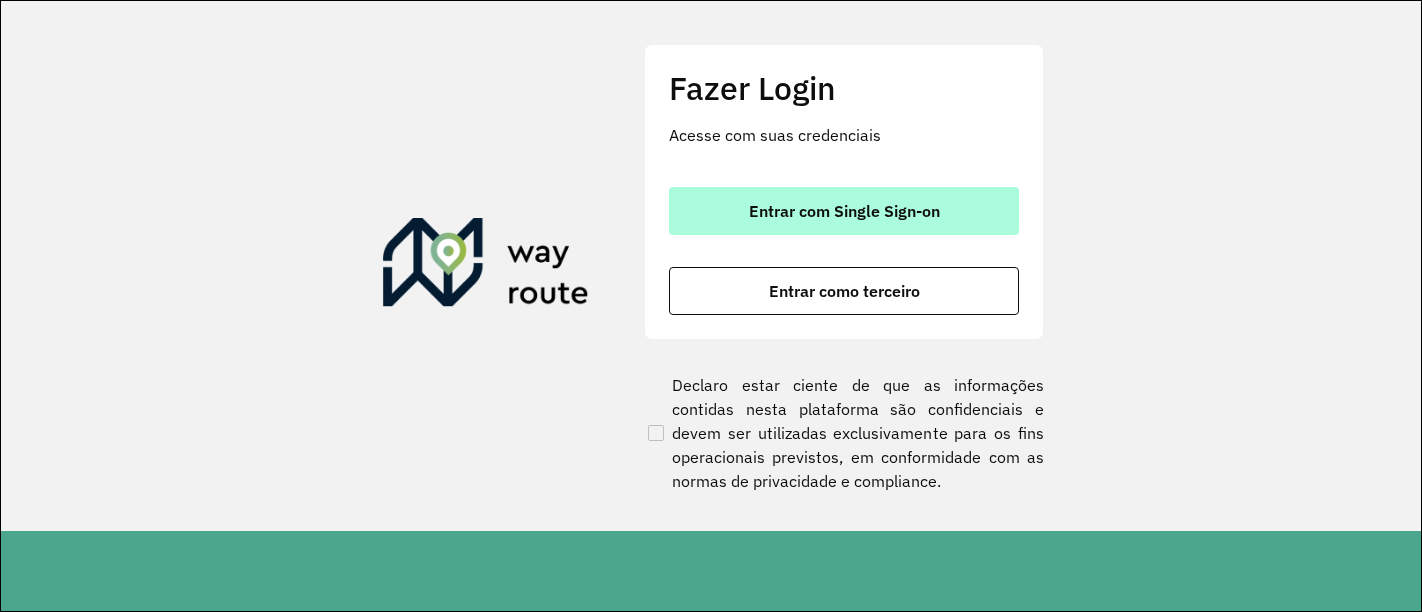 scroll, scrollTop: 0, scrollLeft: 0, axis: both 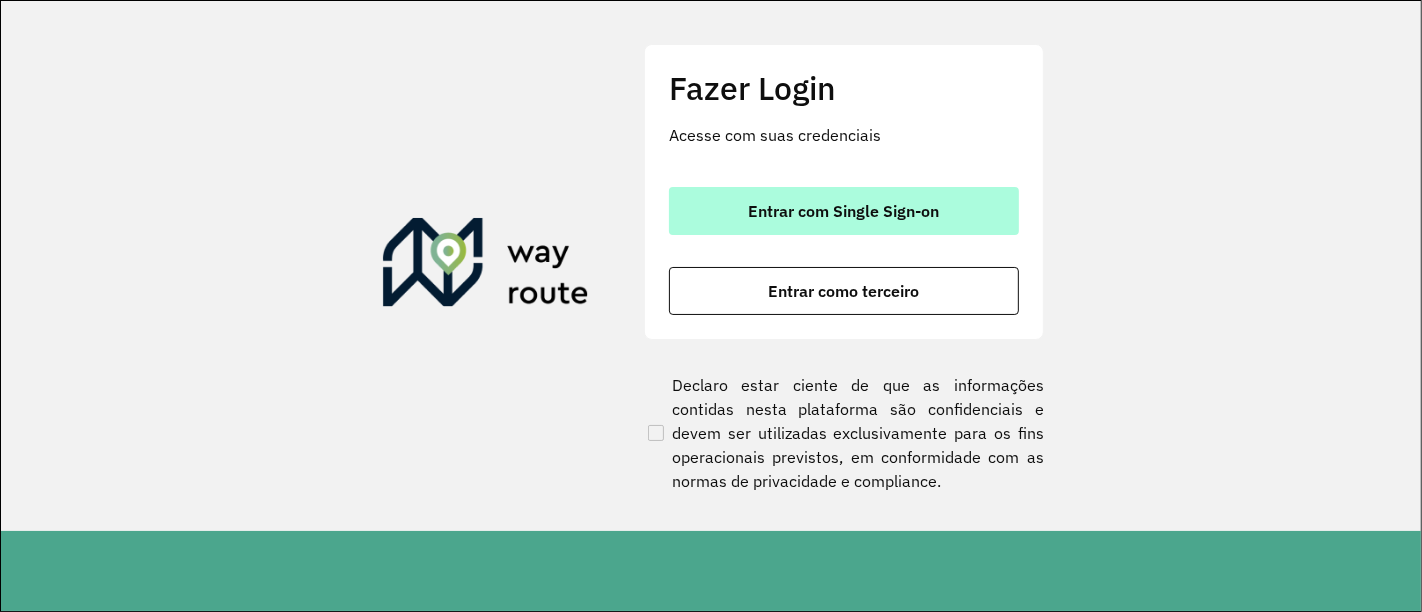 click on "Entrar com Single Sign-on" at bounding box center (844, 211) 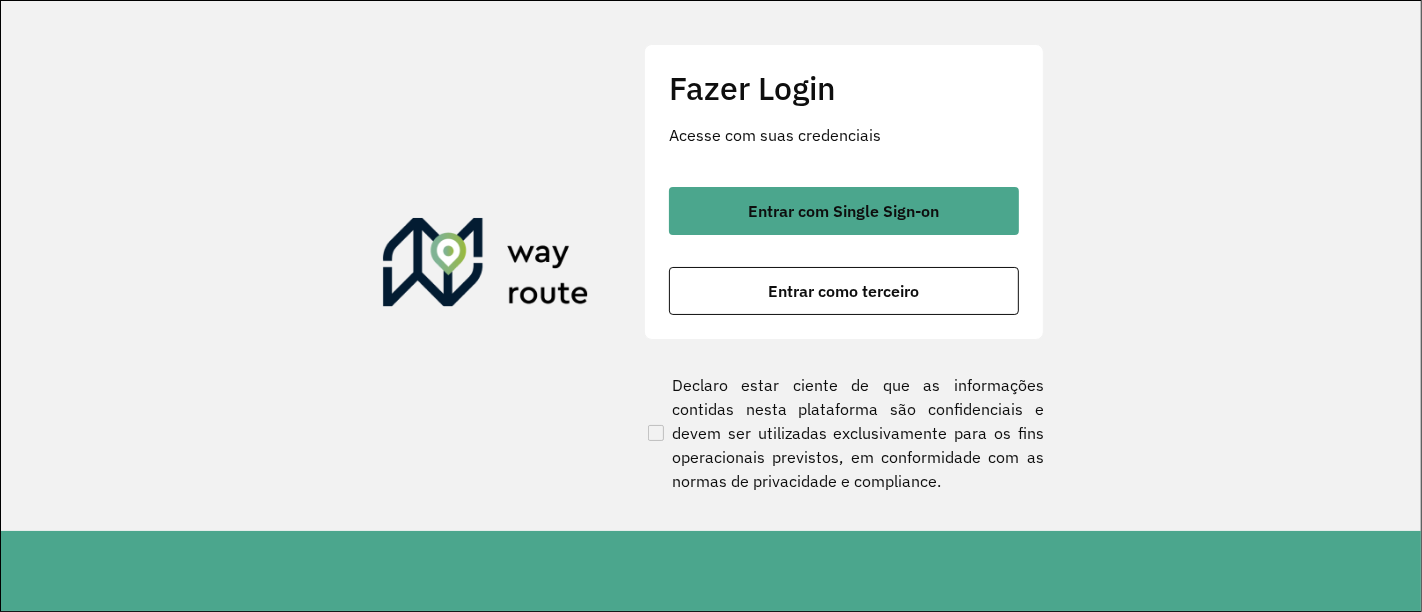 type 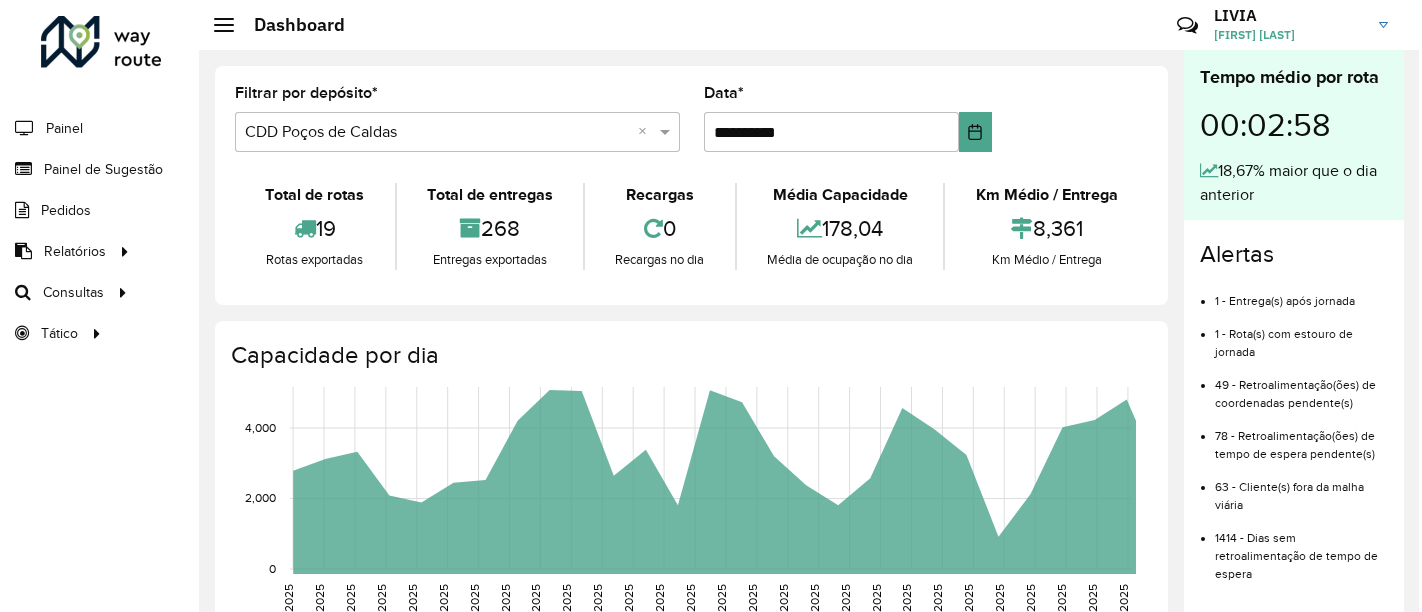 scroll, scrollTop: 0, scrollLeft: 0, axis: both 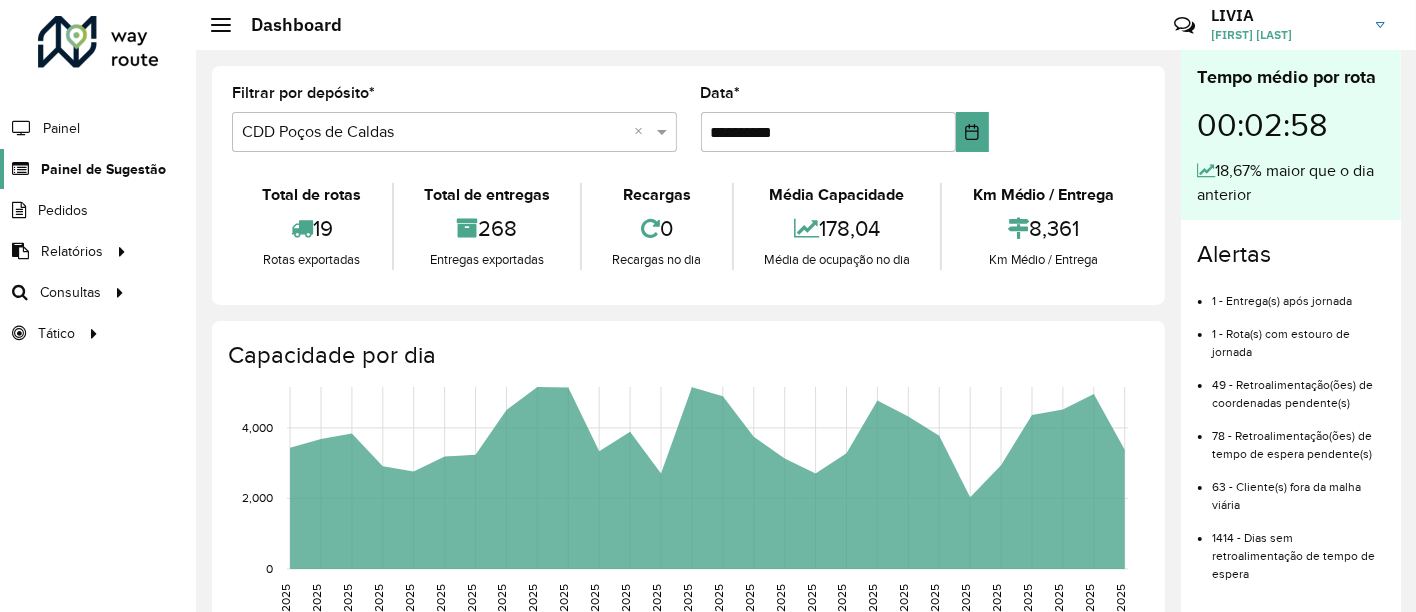 click on "Painel de Sugestão" 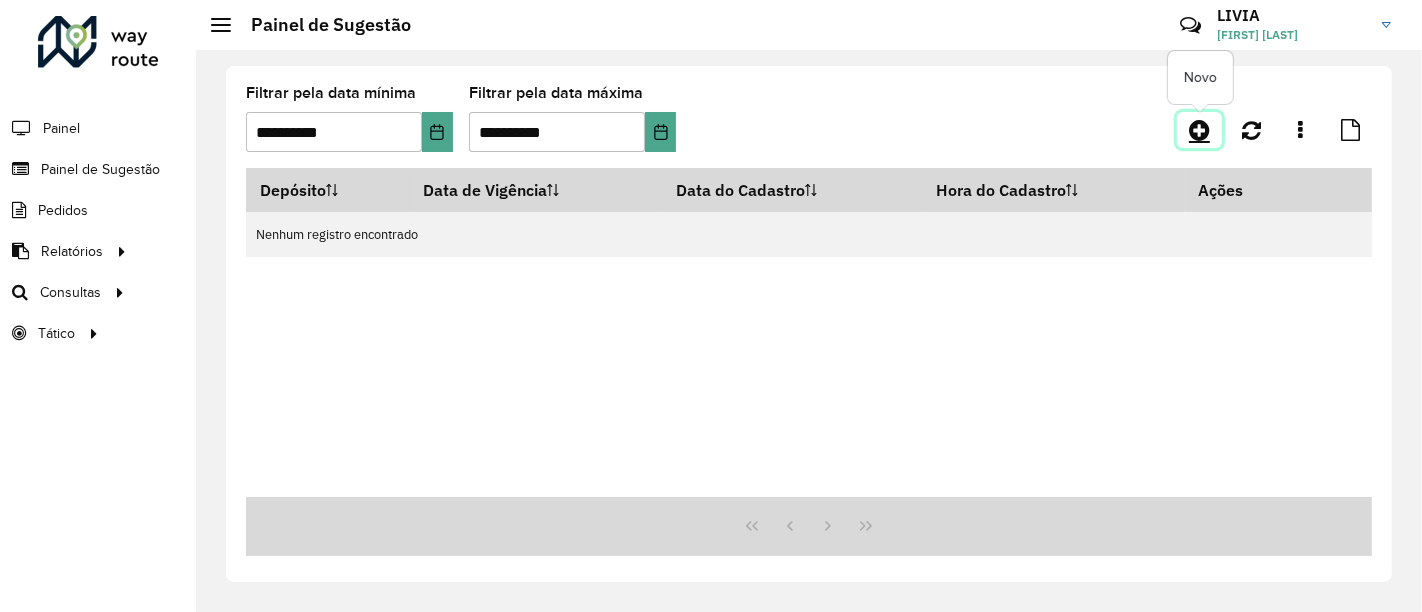 click 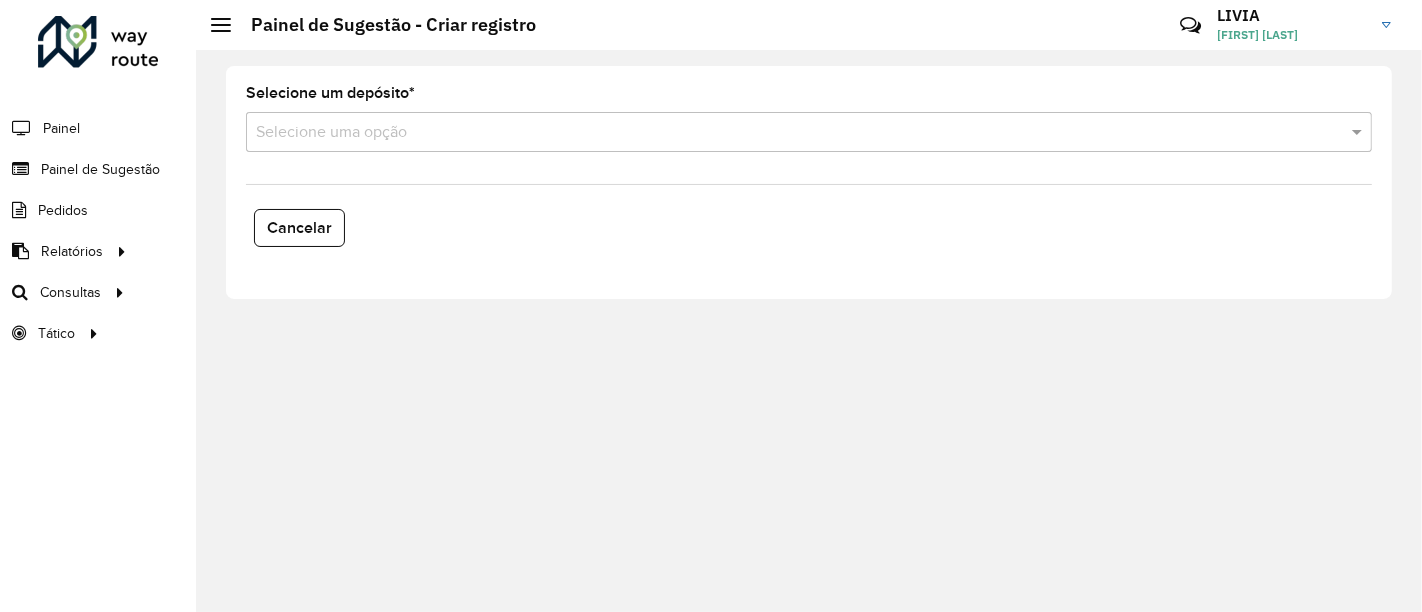 click at bounding box center (789, 133) 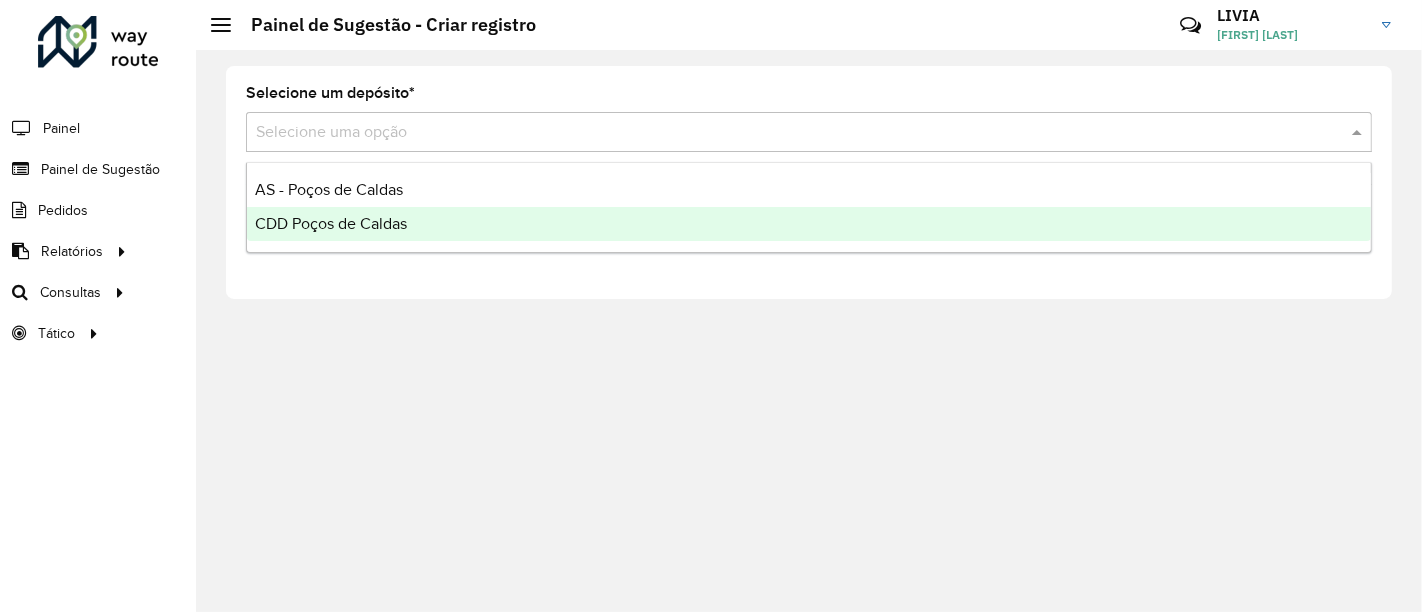 click on "CDD Poços de Caldas" at bounding box center (331, 223) 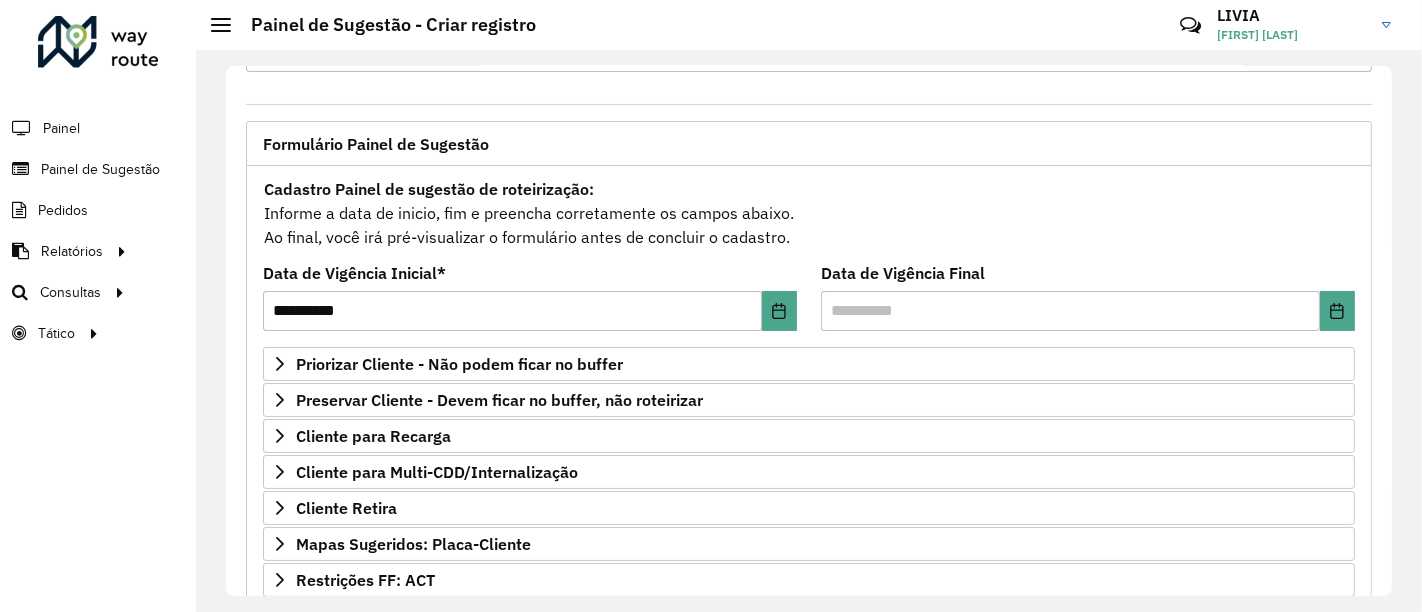 scroll, scrollTop: 111, scrollLeft: 0, axis: vertical 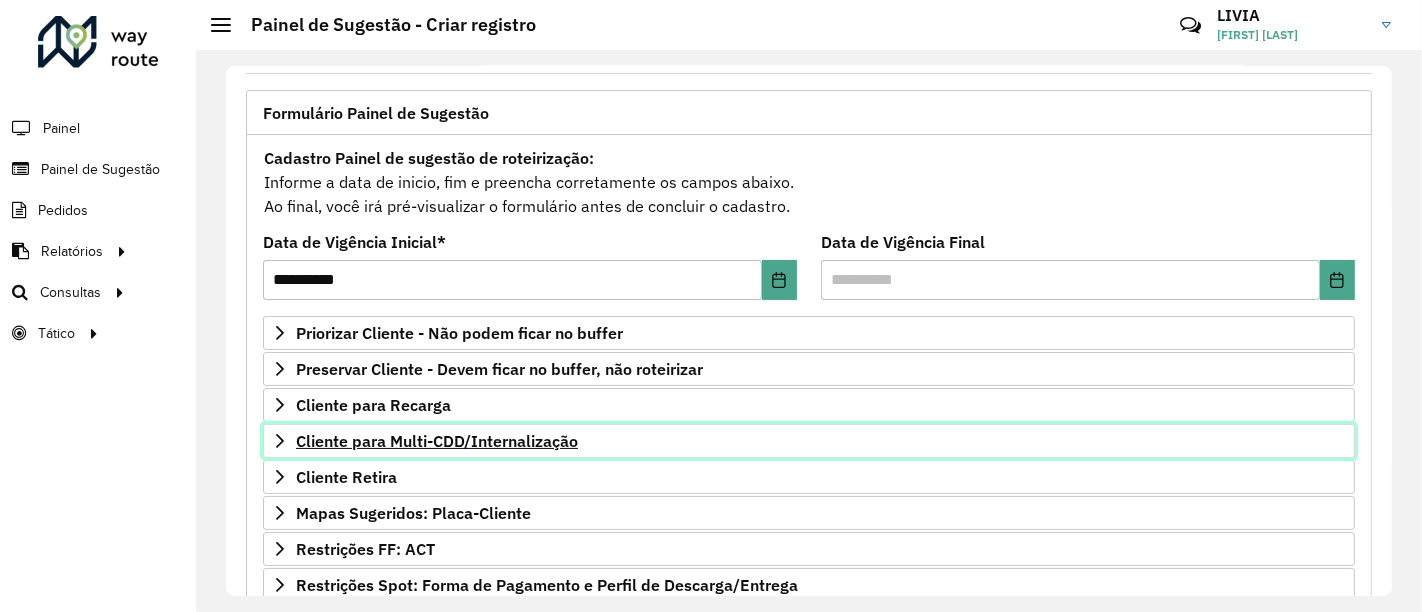 click 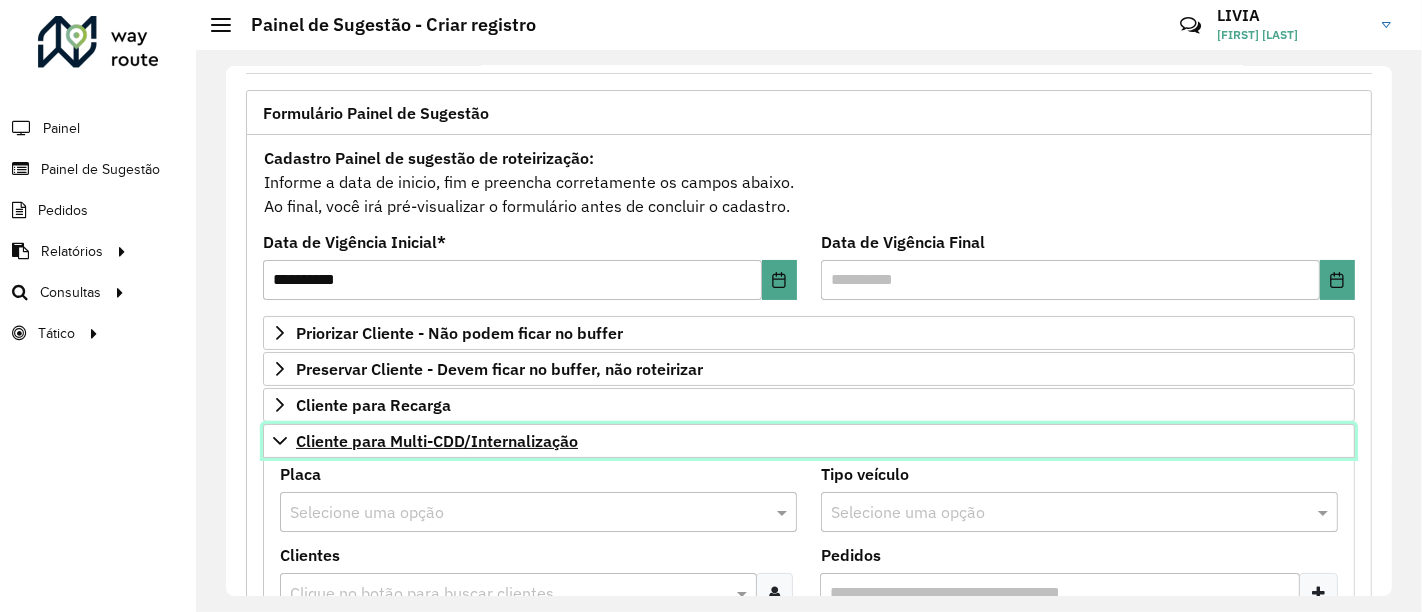 click 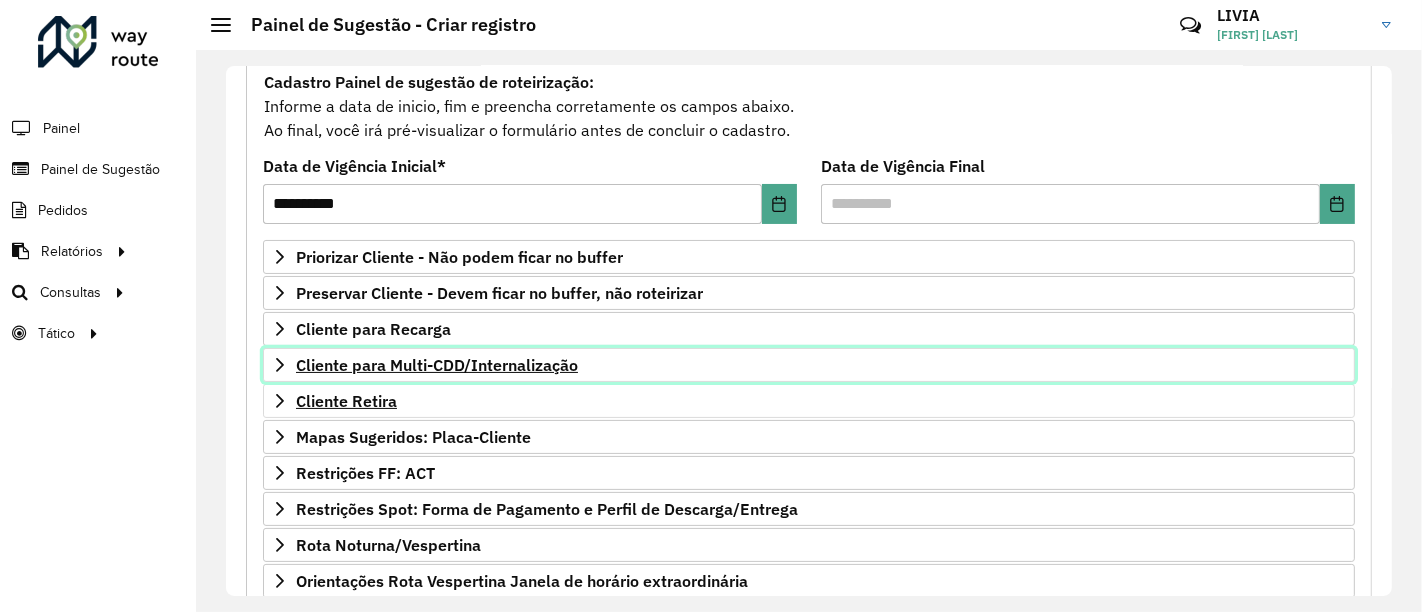 scroll, scrollTop: 222, scrollLeft: 0, axis: vertical 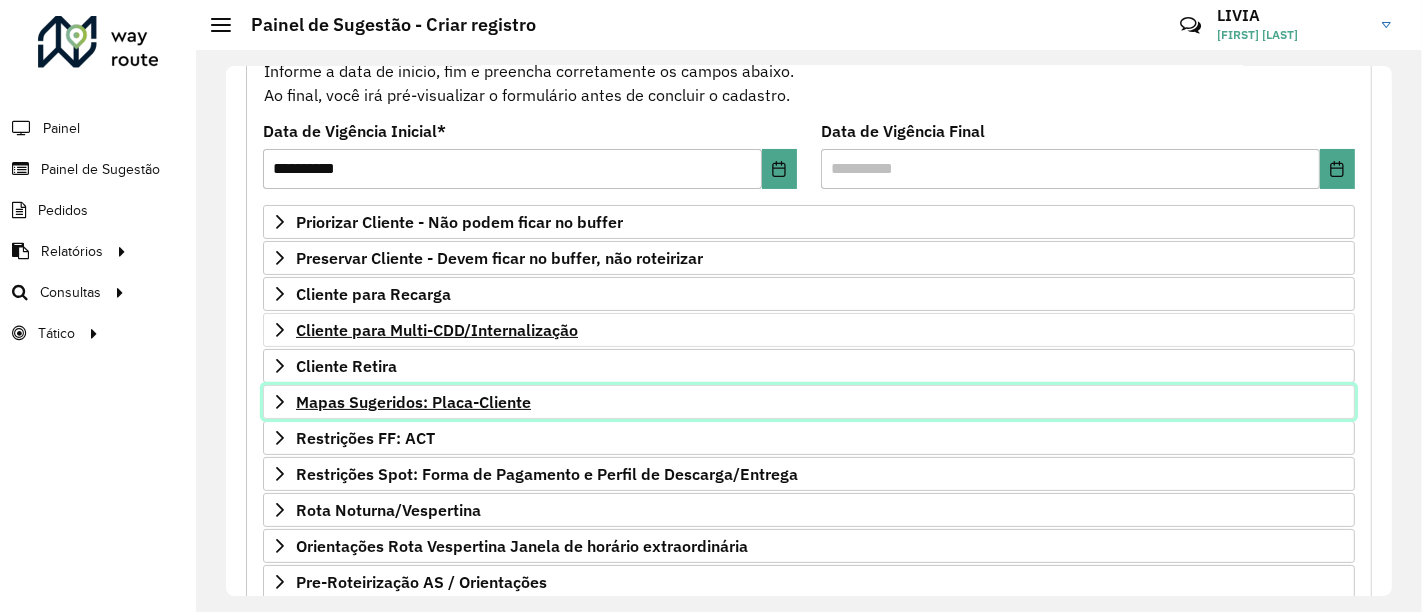 click 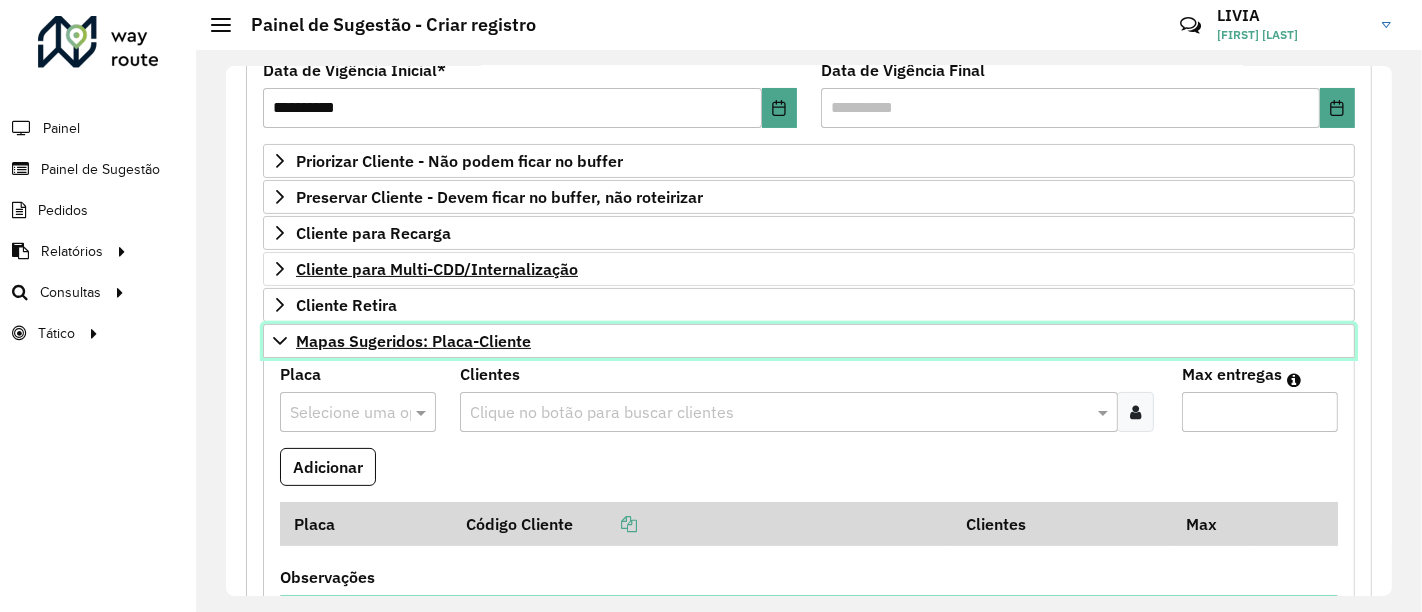 scroll, scrollTop: 333, scrollLeft: 0, axis: vertical 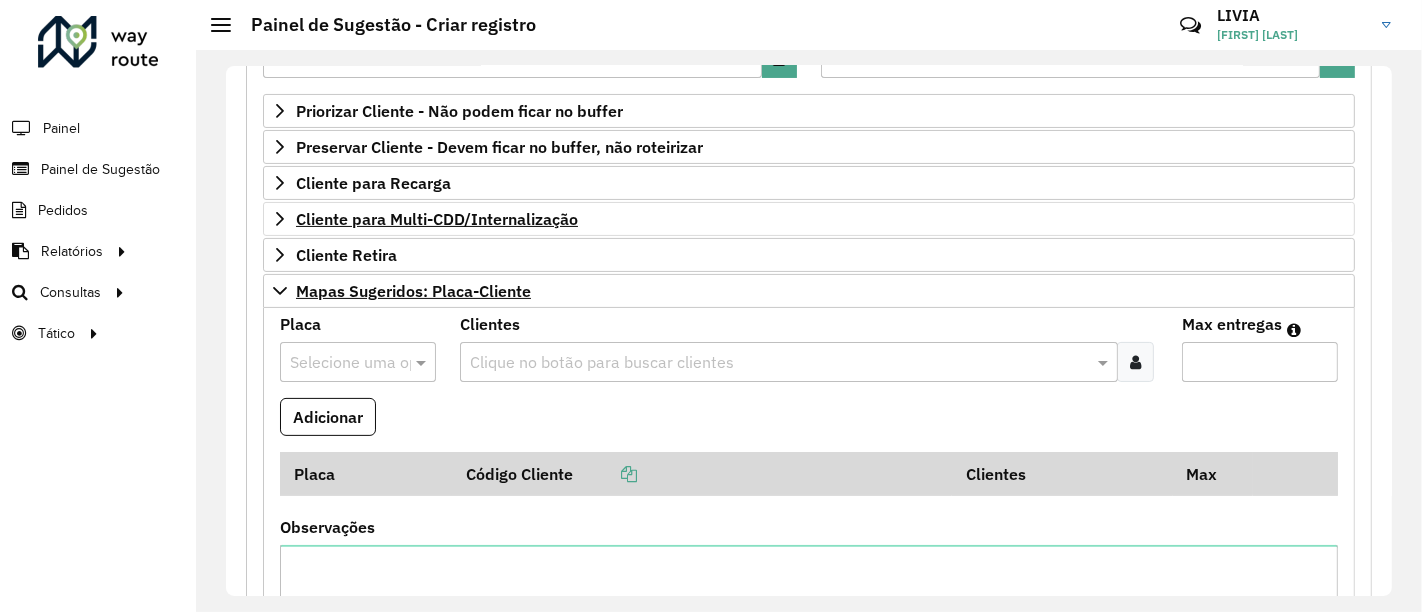 click at bounding box center (338, 363) 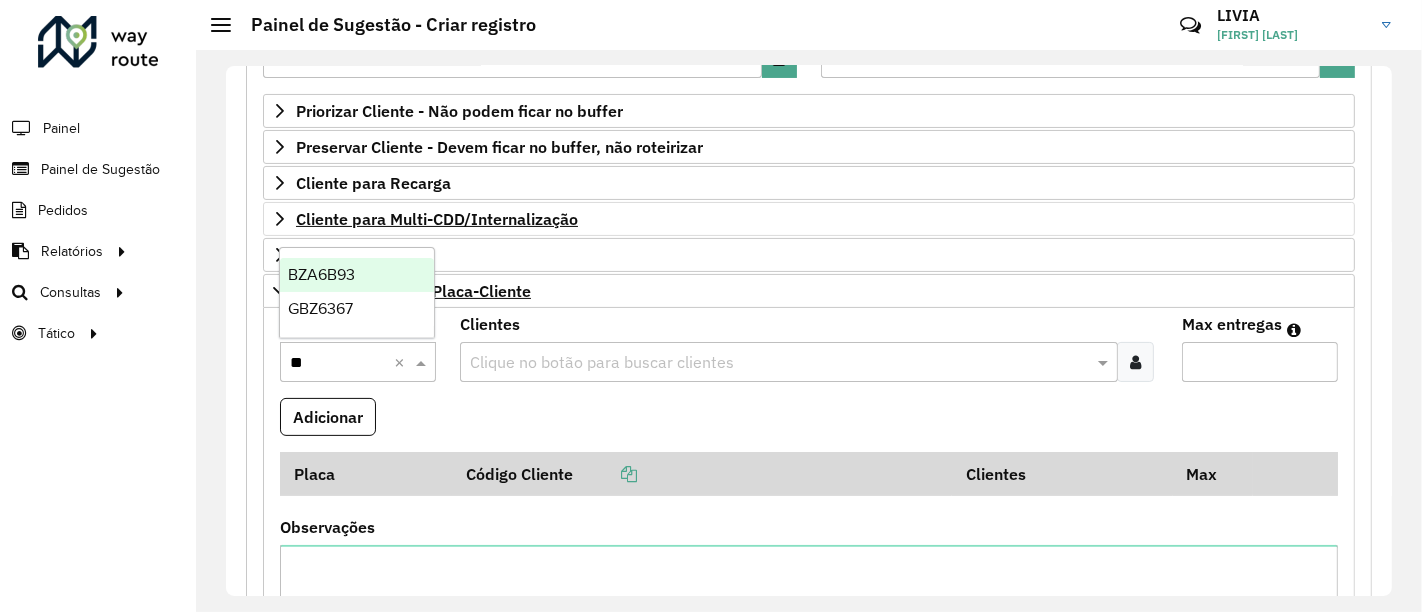 type on "***" 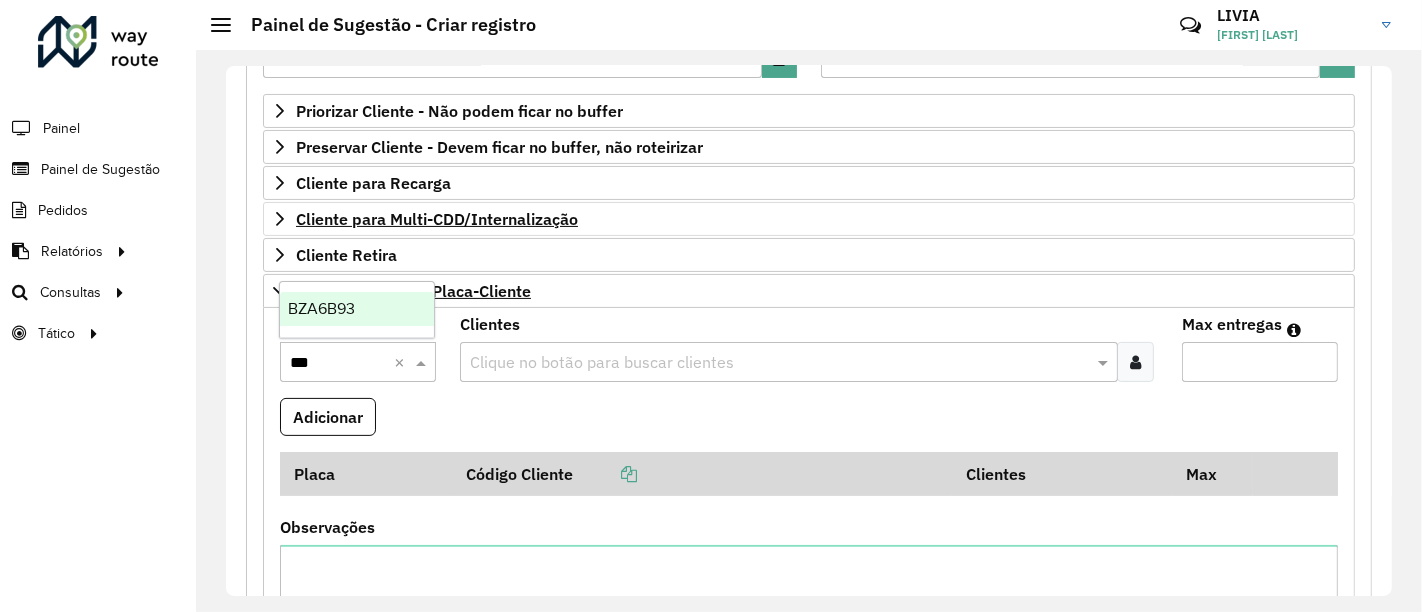 drag, startPoint x: 354, startPoint y: 301, endPoint x: 371, endPoint y: 307, distance: 18.027756 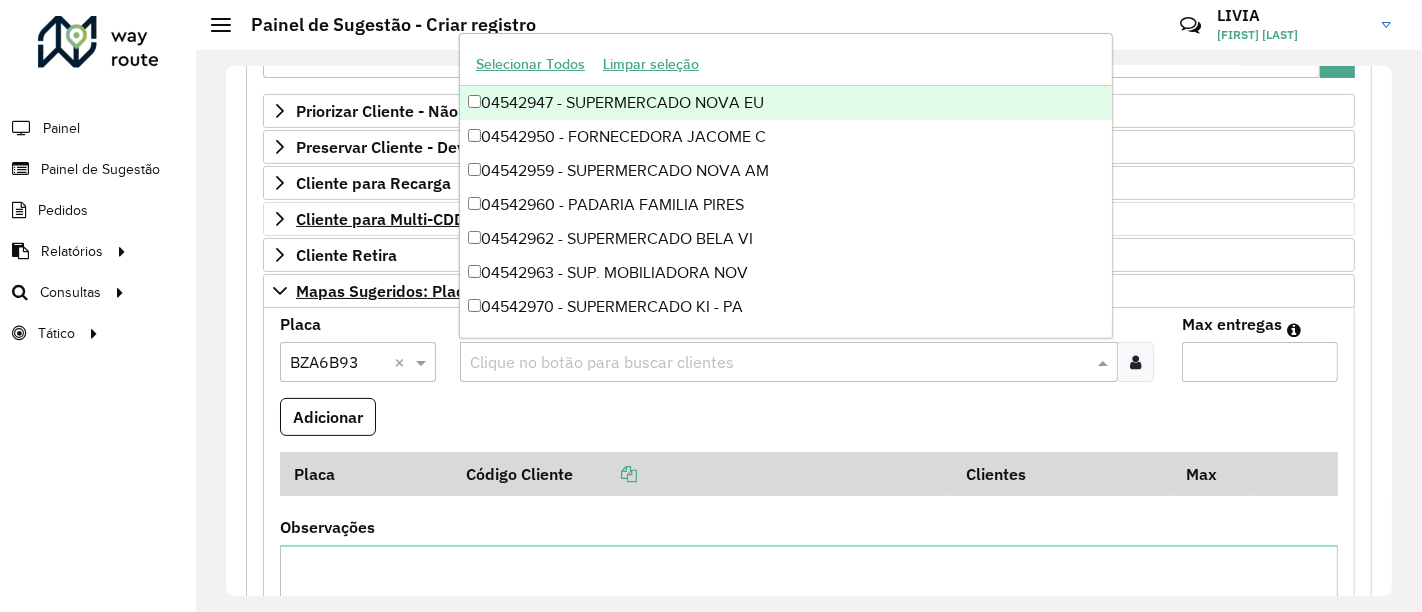 click on "Clique no botão para buscar clientes" at bounding box center [788, 362] 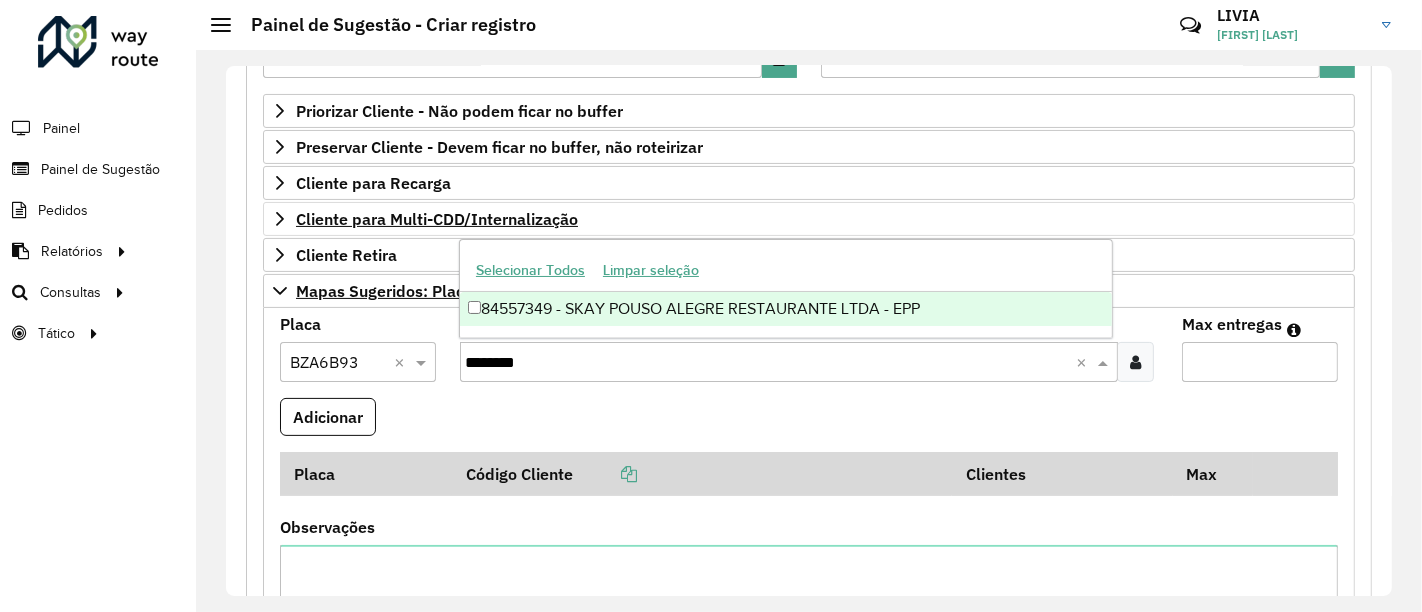 click on "84557349 - SKAY POUSO ALEGRE RESTAURANTE LTDA - EPP" at bounding box center (786, 309) 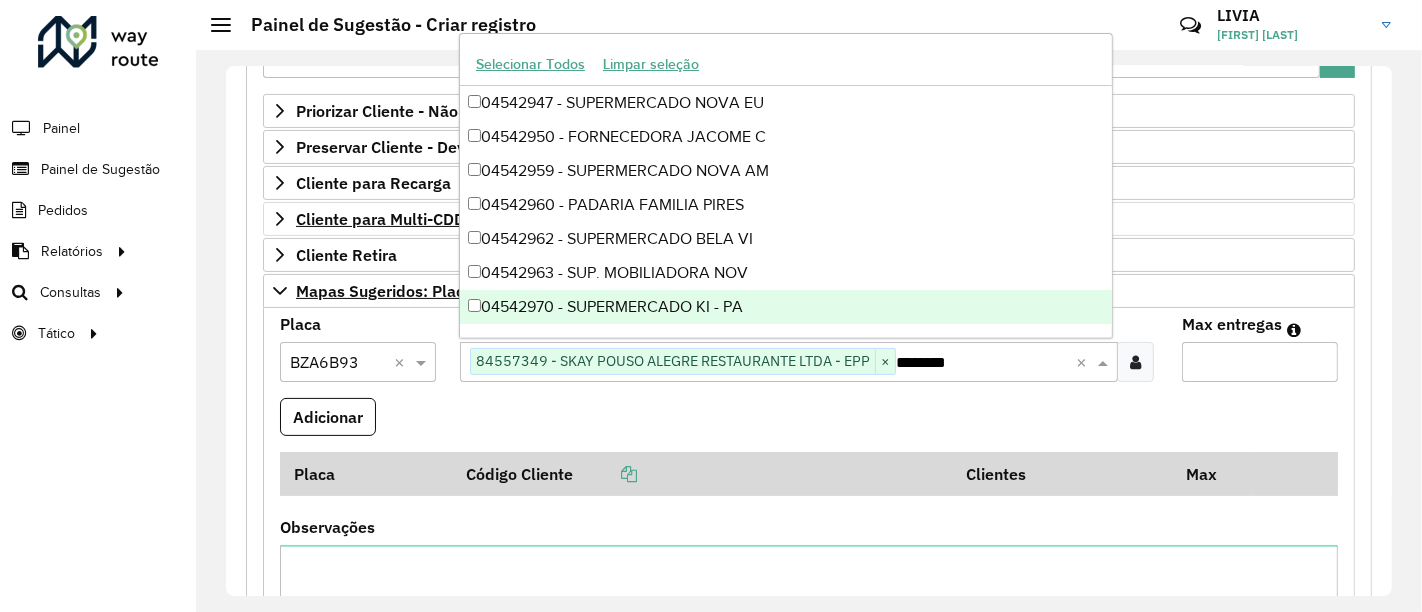 type 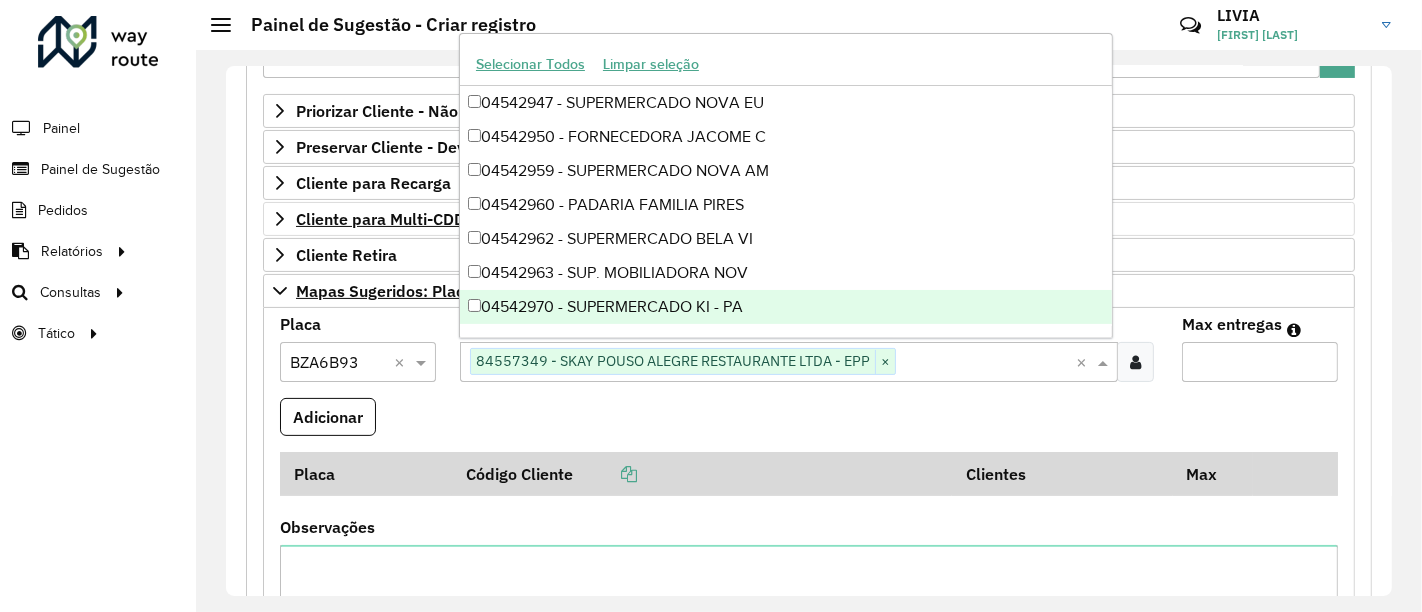 click on "Max entregas" at bounding box center [1260, 362] 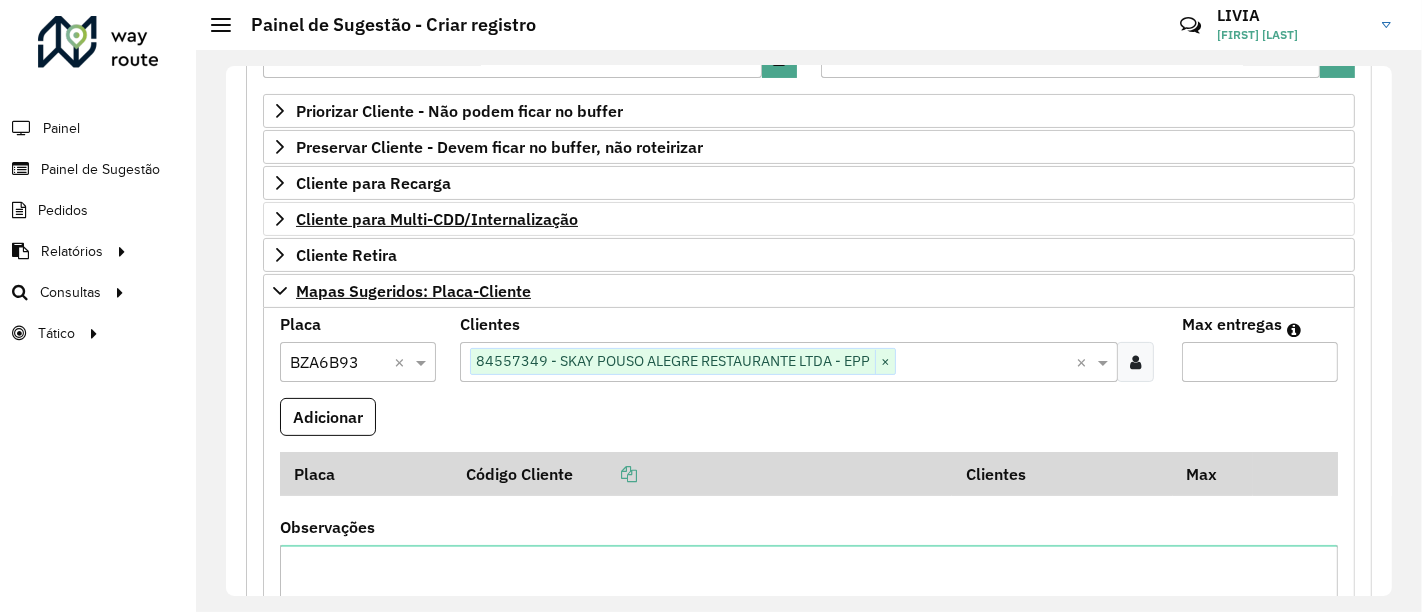 type on "*" 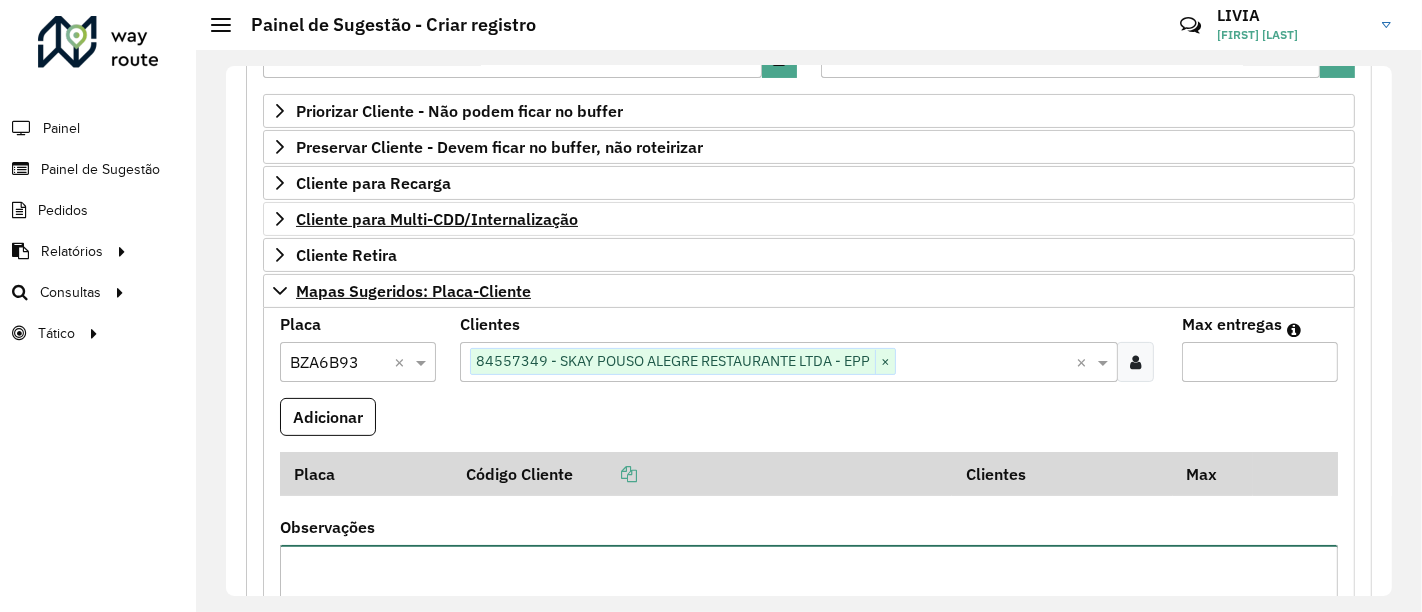 click on "Observações" at bounding box center [809, 629] 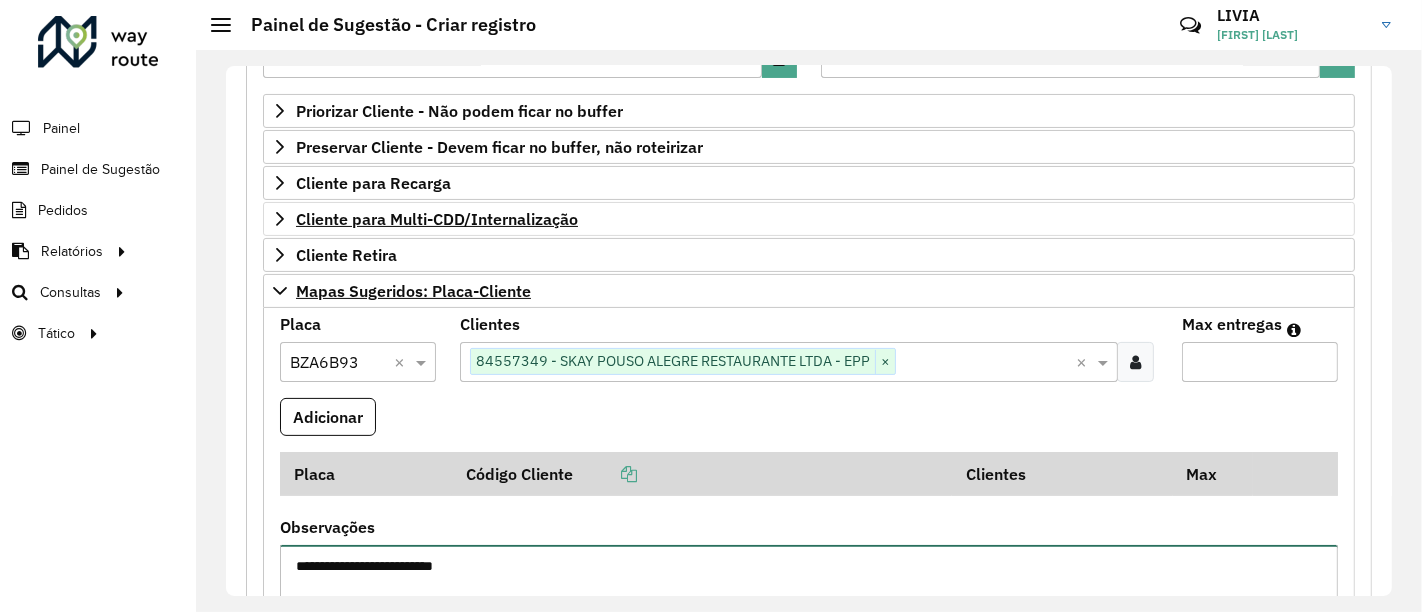 paste on "*********" 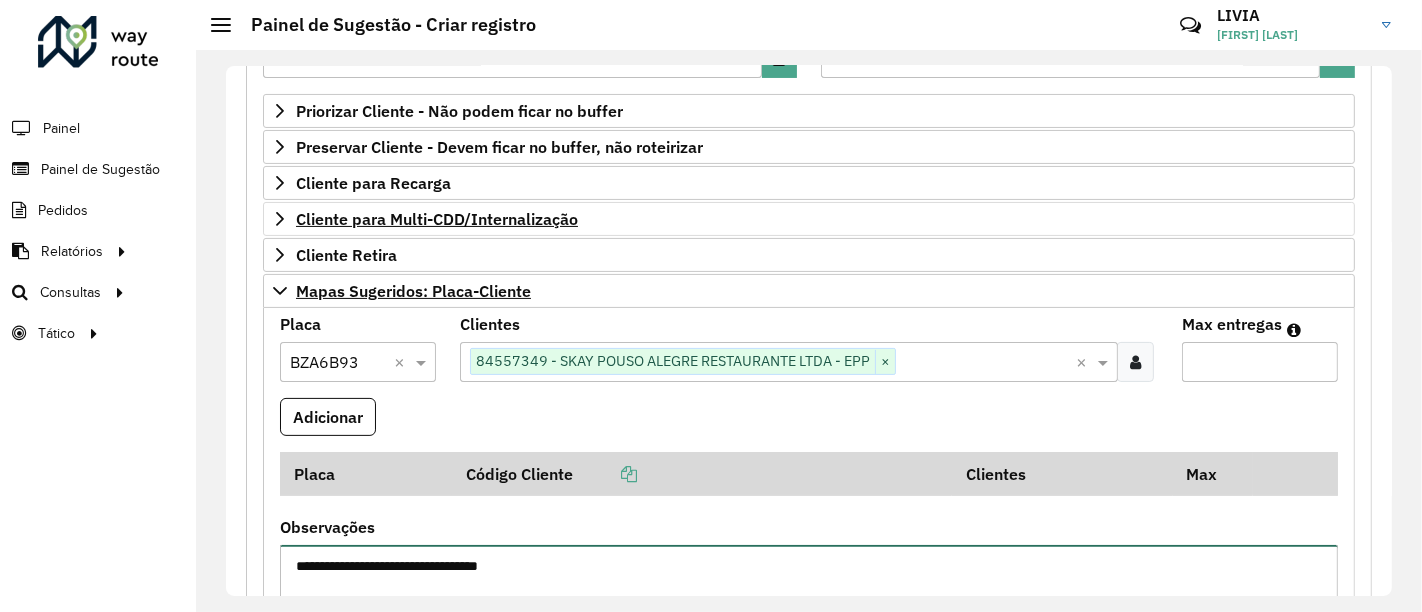 click on "**********" at bounding box center (809, 629) 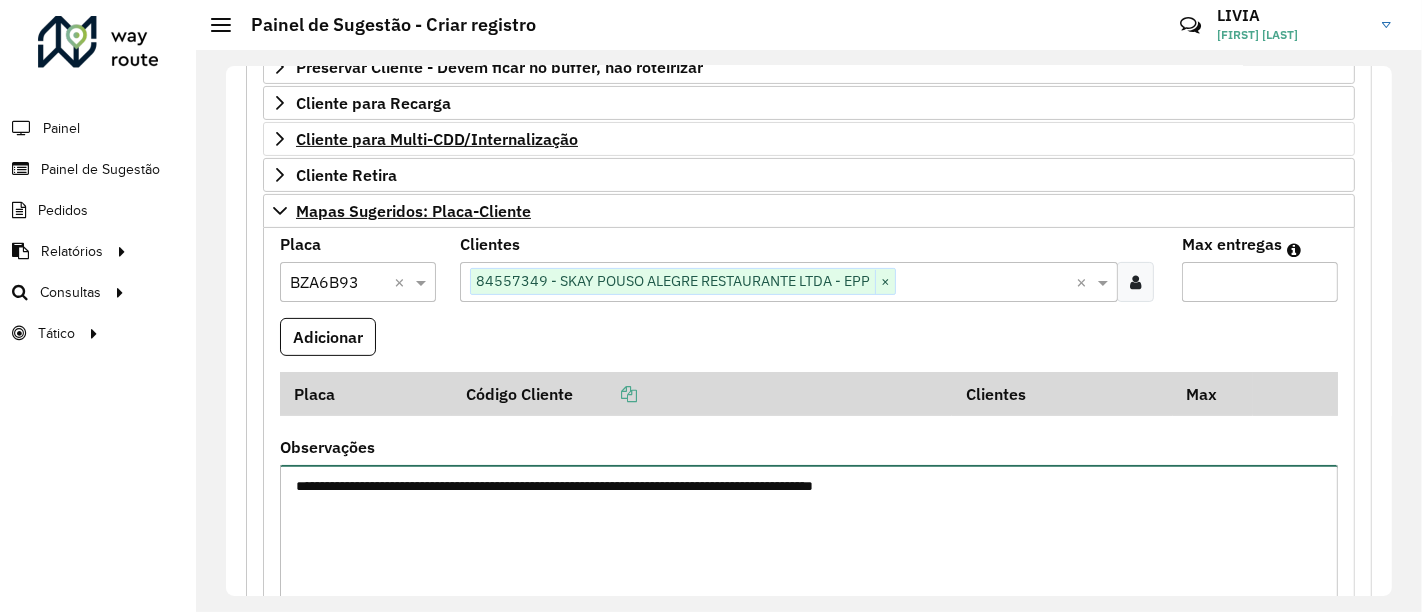 scroll, scrollTop: 333, scrollLeft: 0, axis: vertical 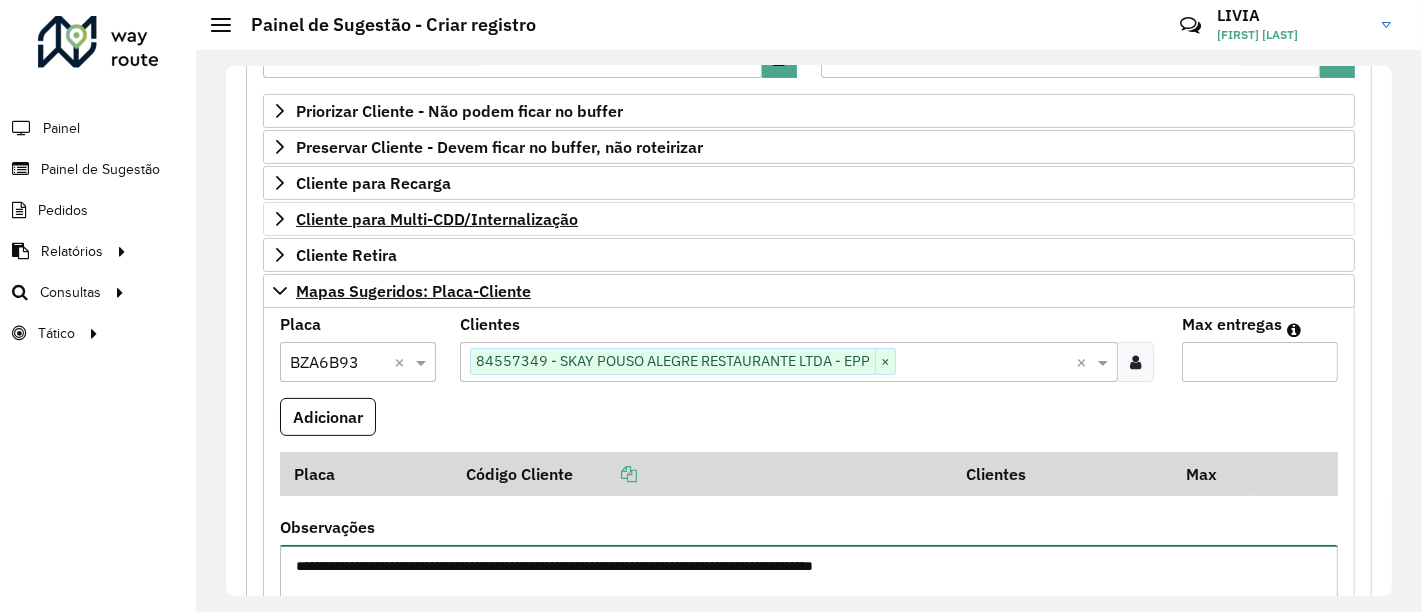 type on "**********" 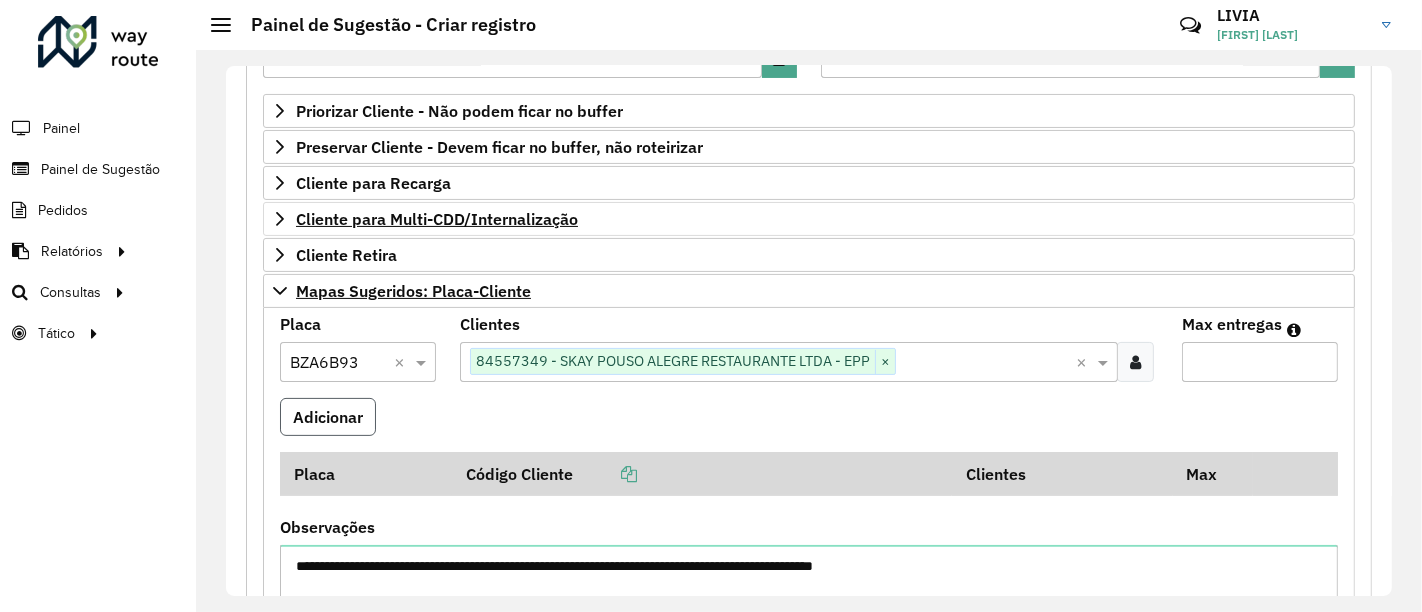 click on "Adicionar" at bounding box center (328, 417) 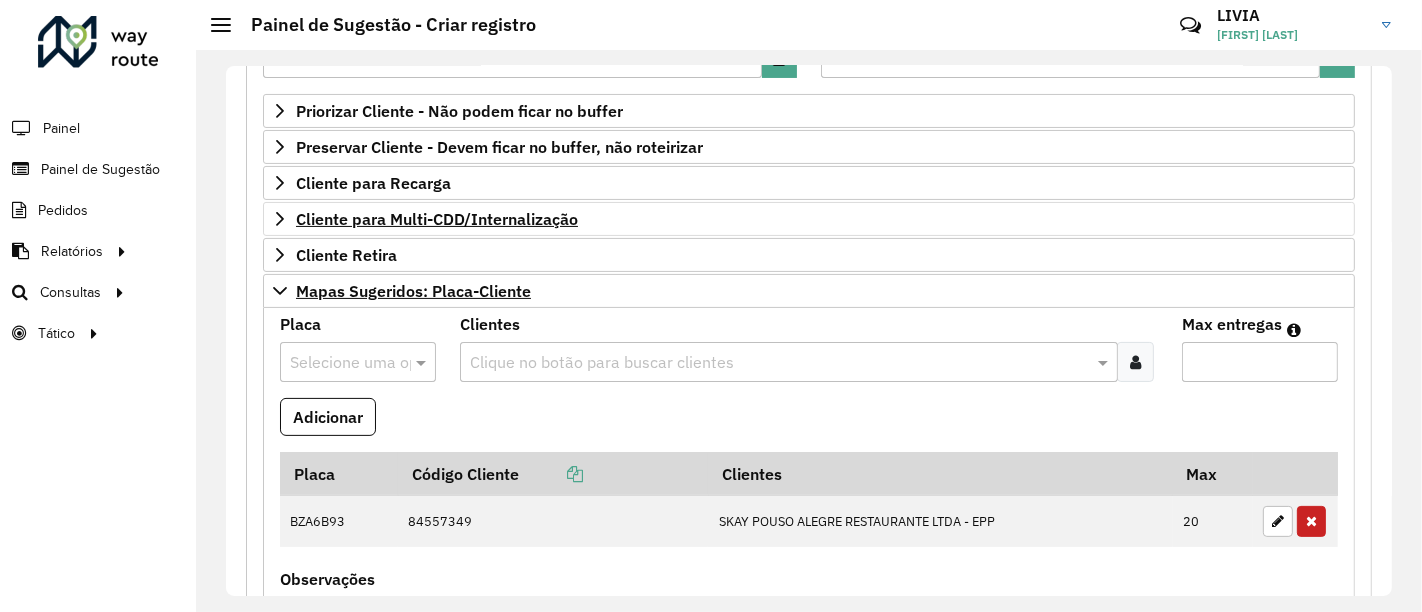 click on "Selecione uma opção" at bounding box center (358, 362) 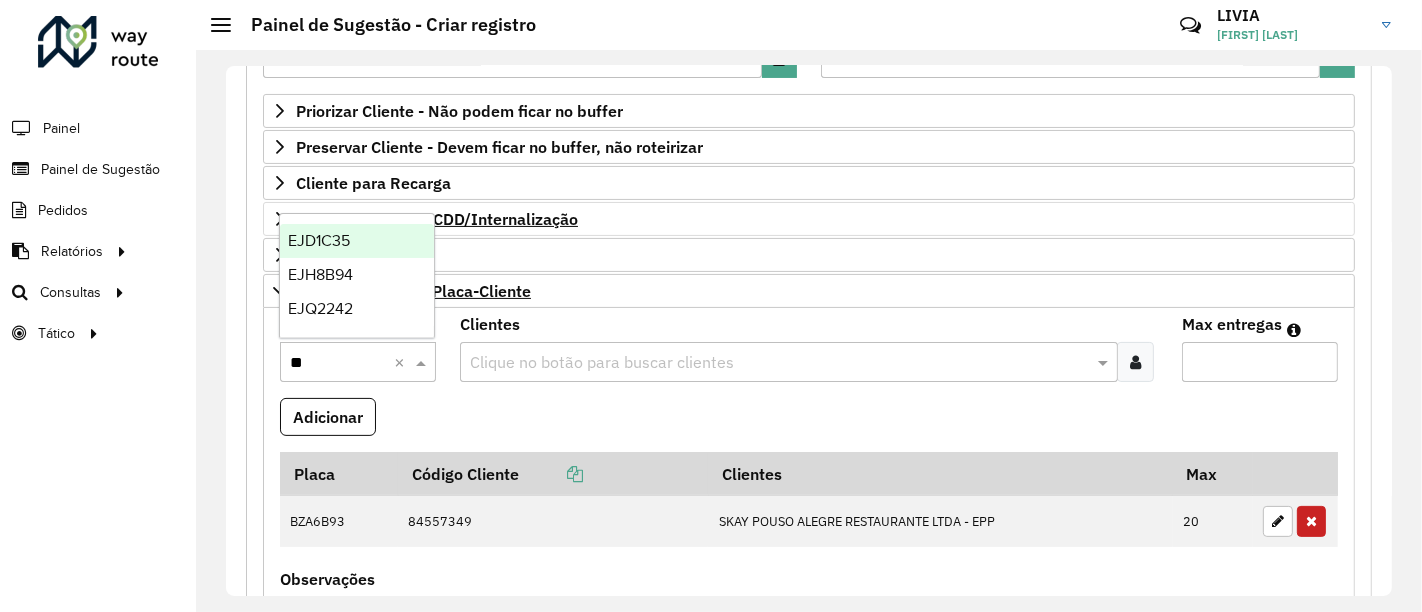 type on "***" 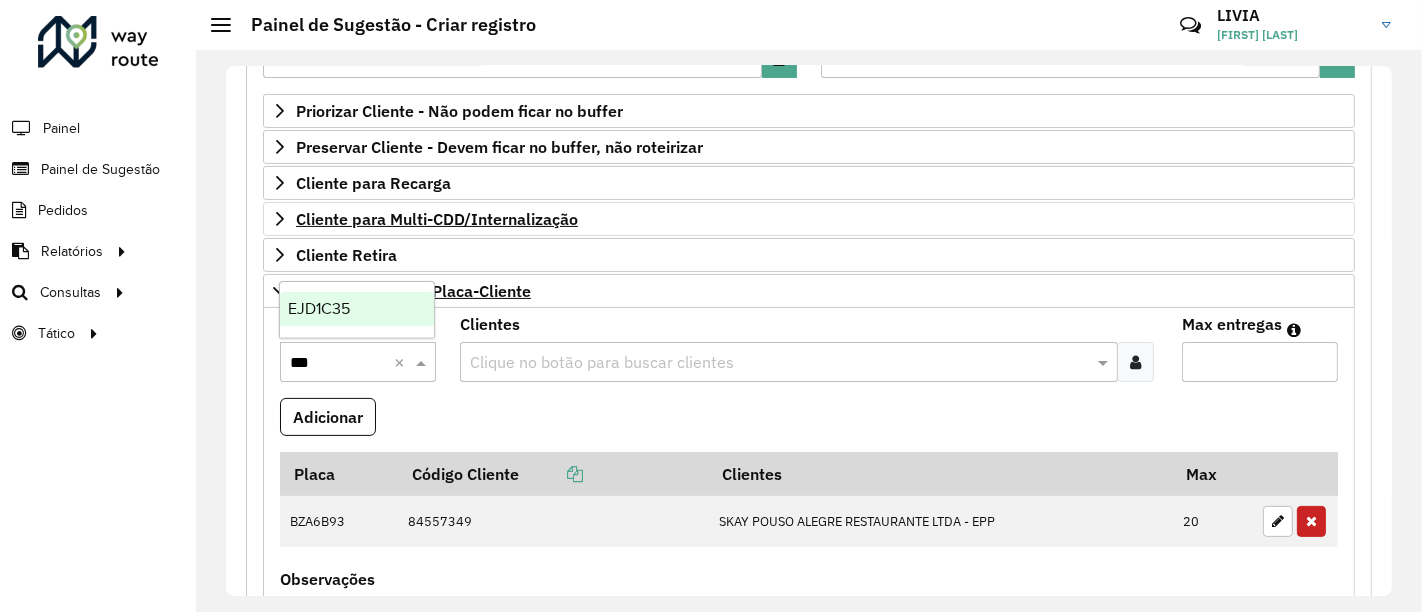 click on "EJD1C35" at bounding box center (319, 308) 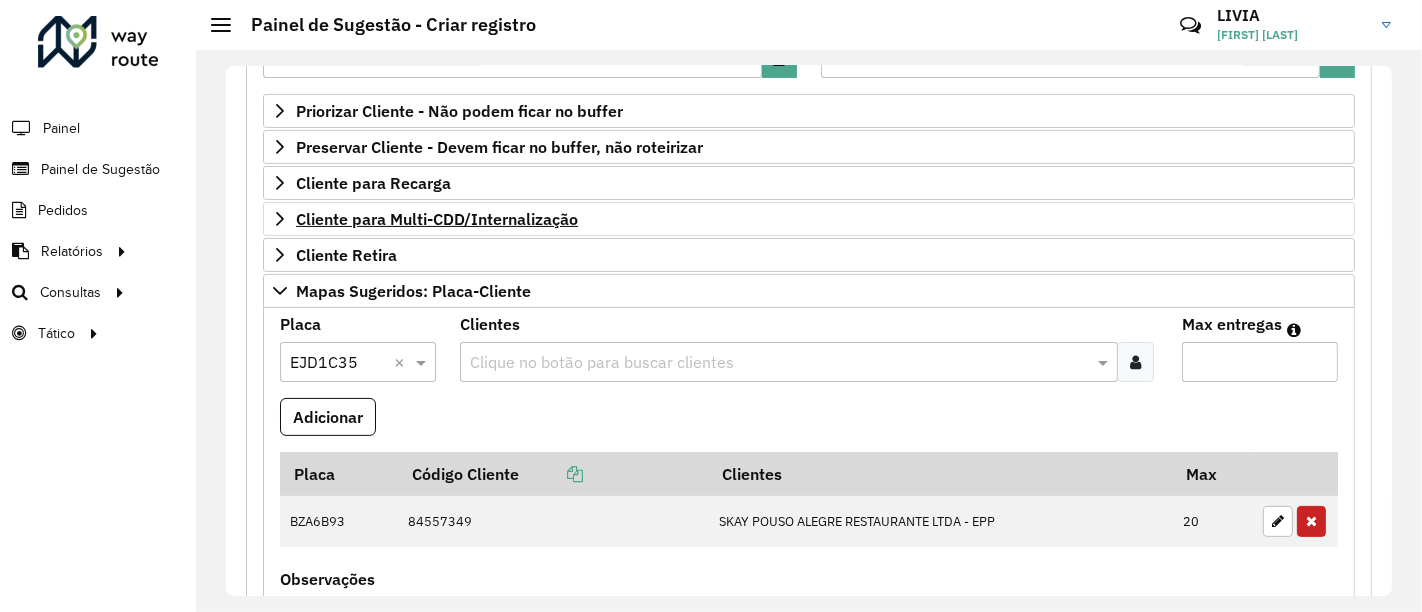 click at bounding box center (778, 363) 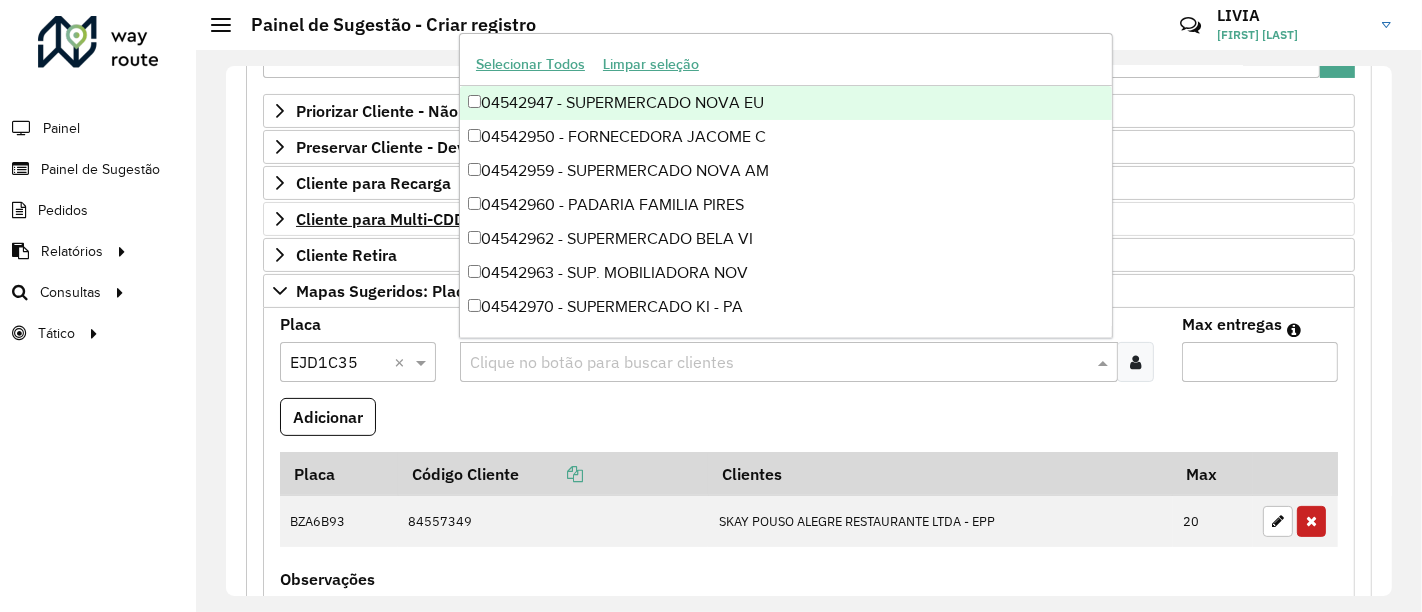 paste on "********" 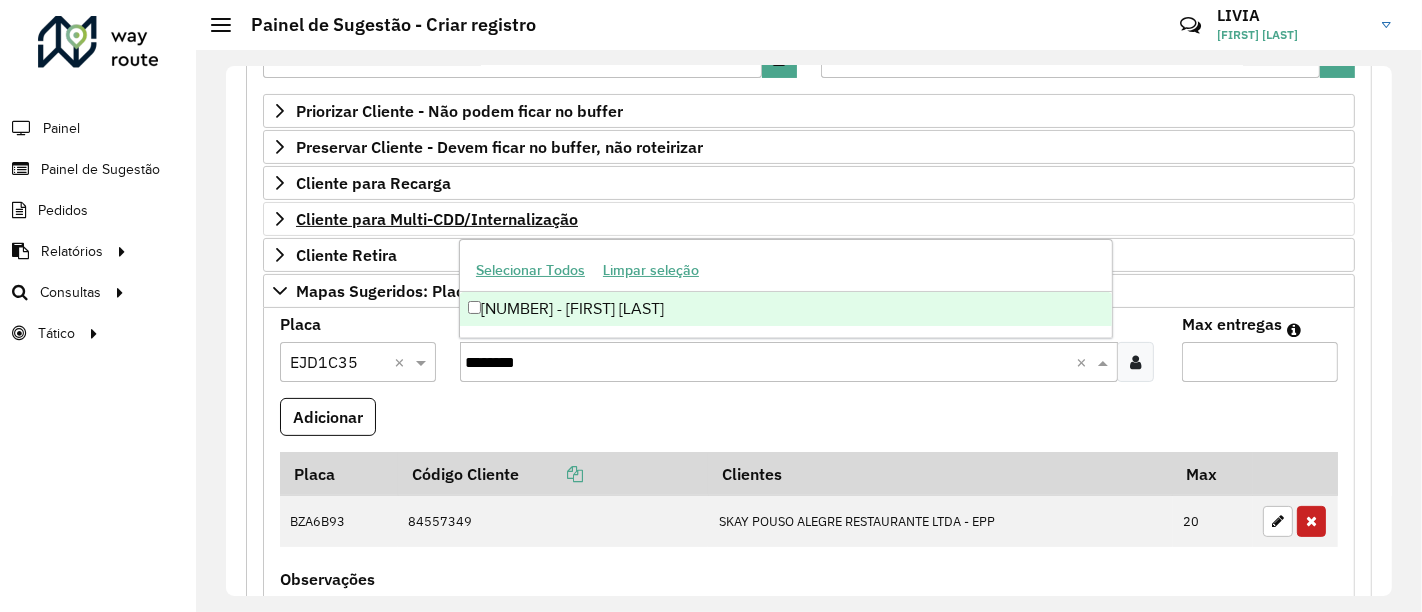 click on "83505267 - RAMON DOS SANTOS MAR" at bounding box center [786, 309] 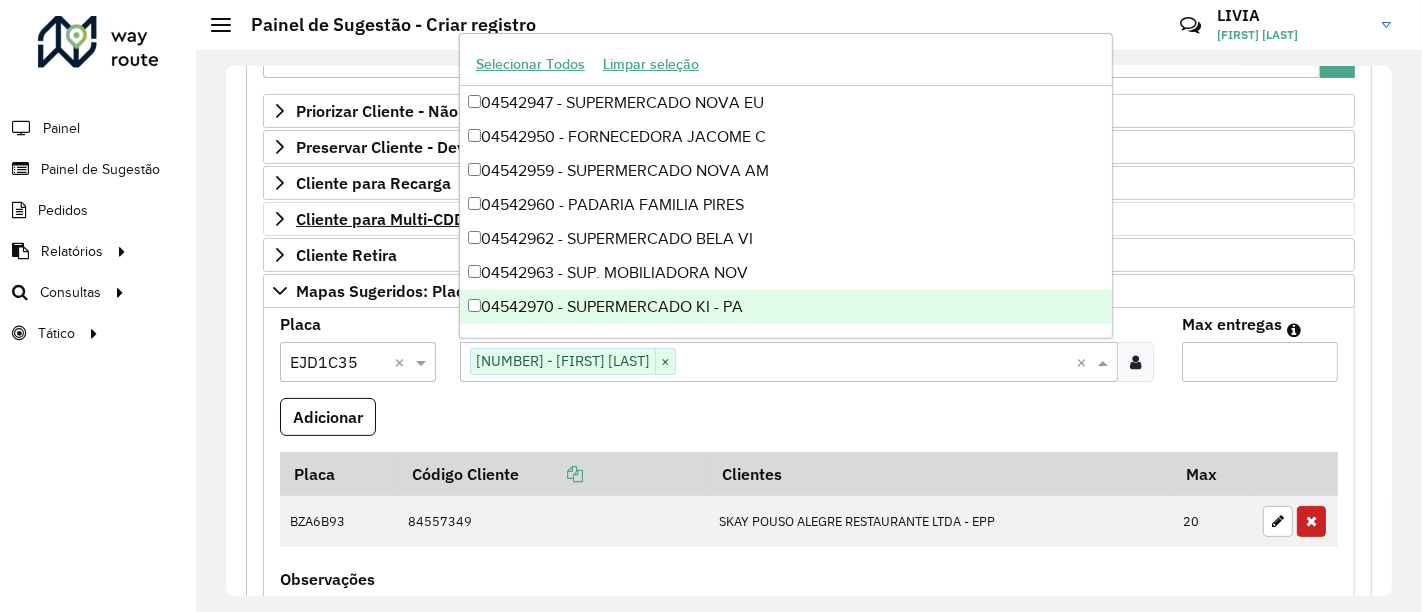 click on "Max entregas" at bounding box center [1260, 362] 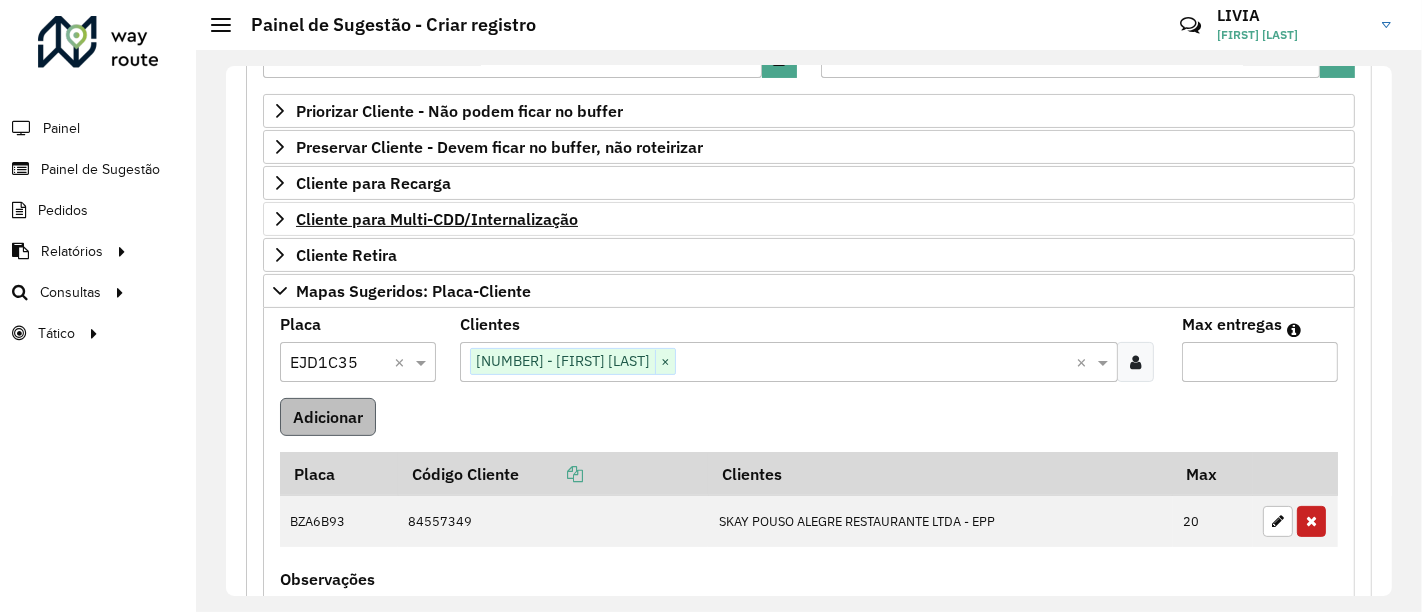 type on "**" 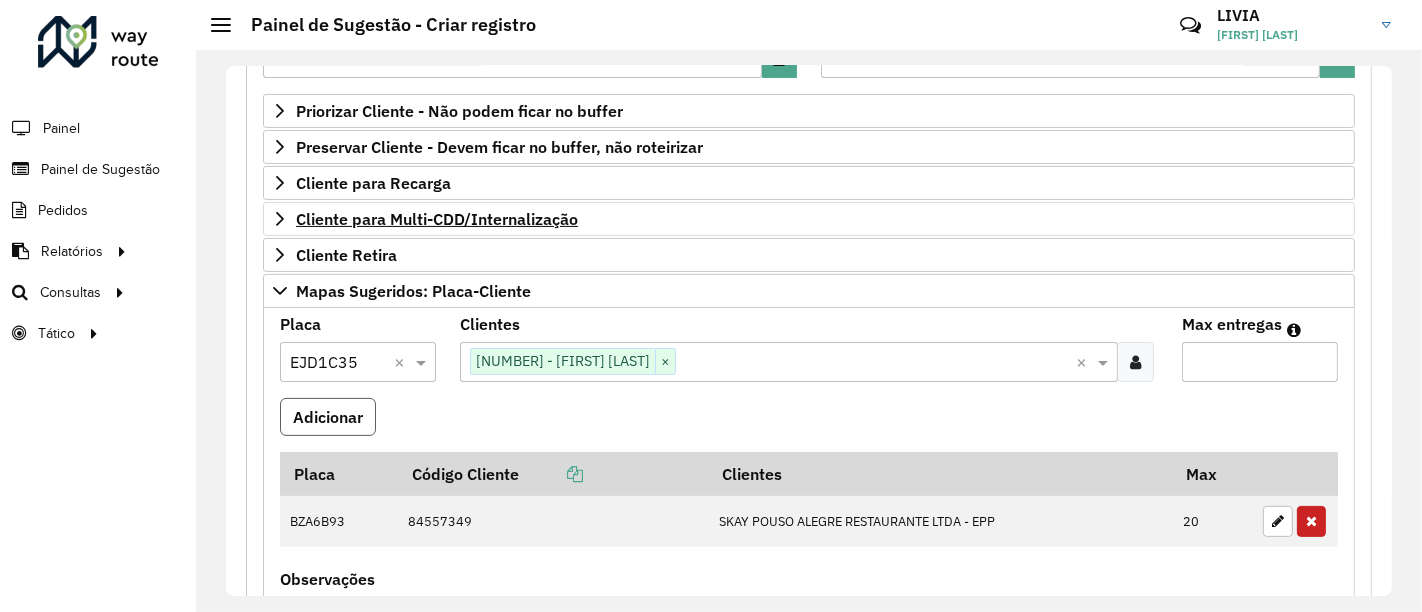click on "Adicionar" at bounding box center [328, 417] 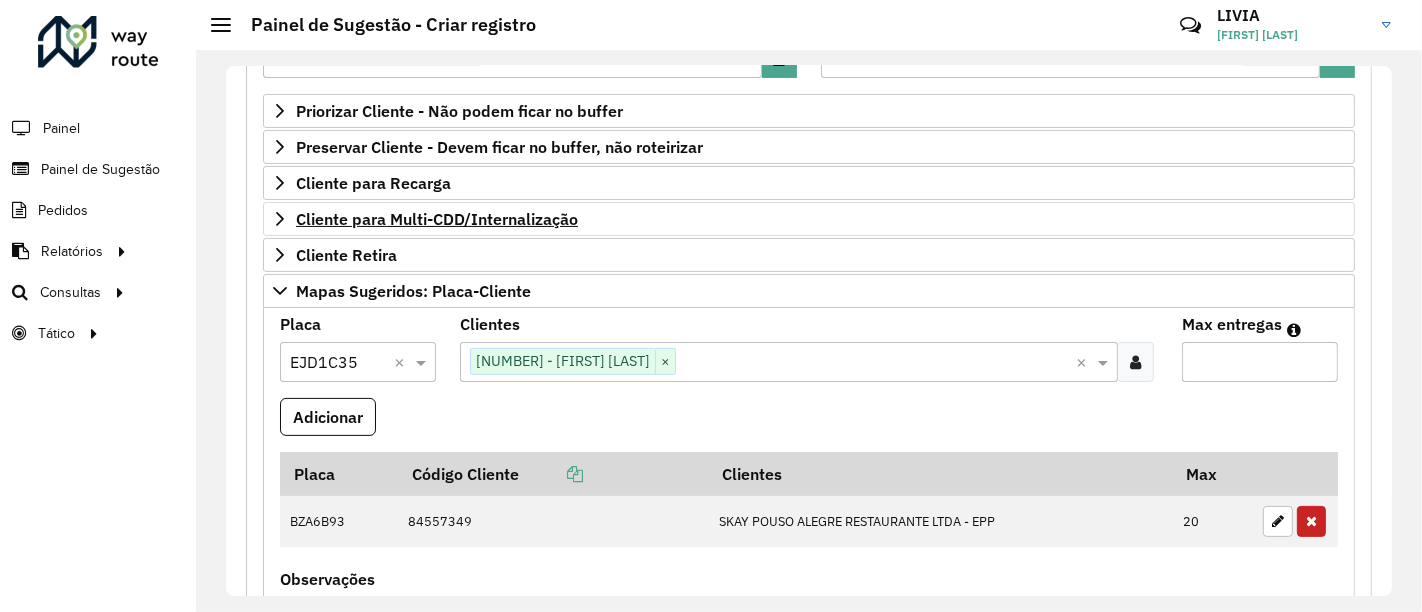 type 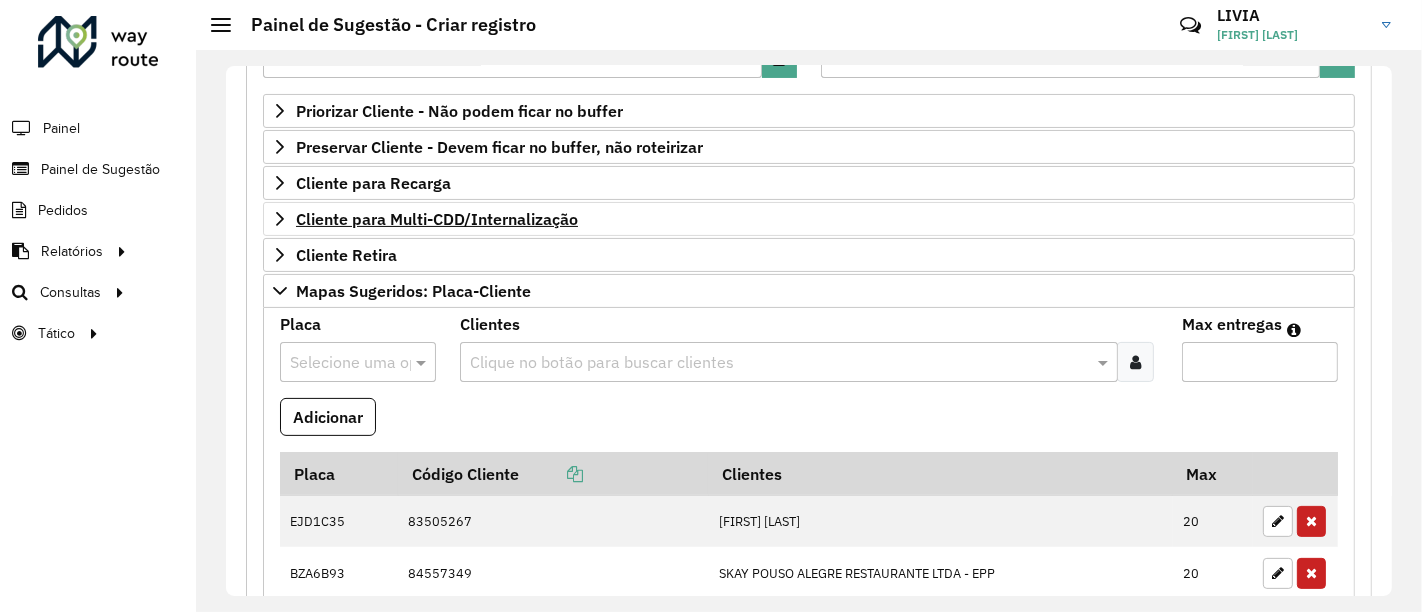 scroll, scrollTop: 909, scrollLeft: 0, axis: vertical 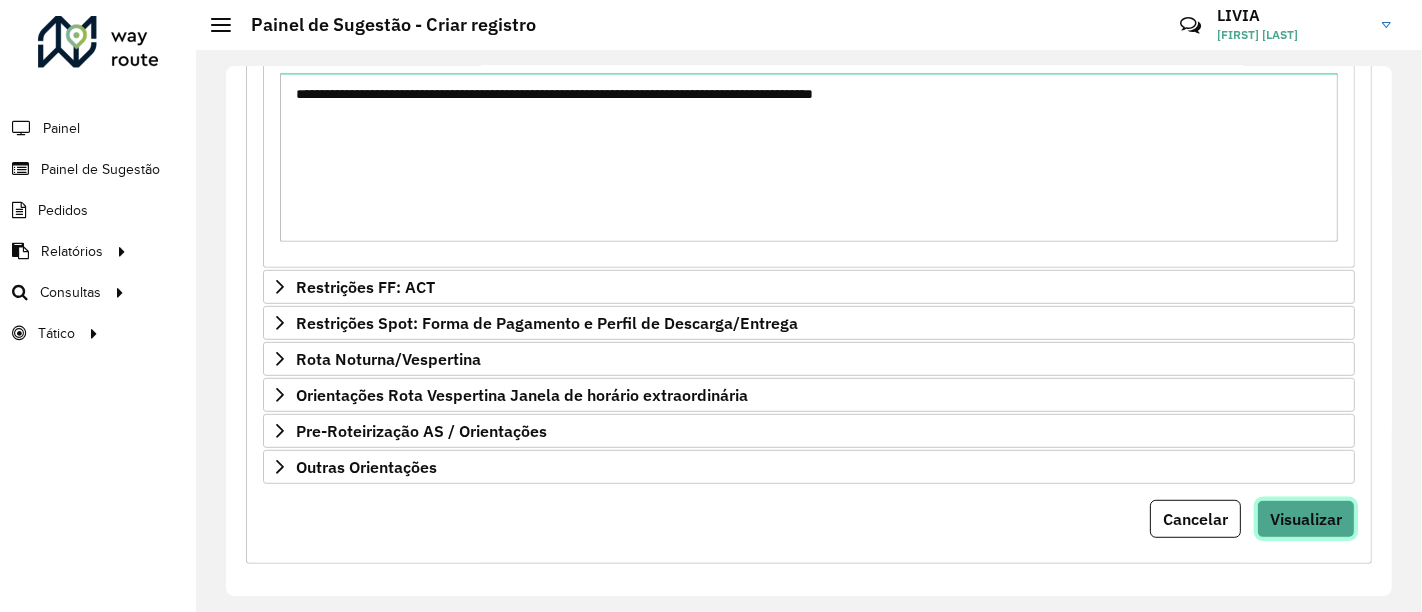 click on "Visualizar" at bounding box center [1306, 519] 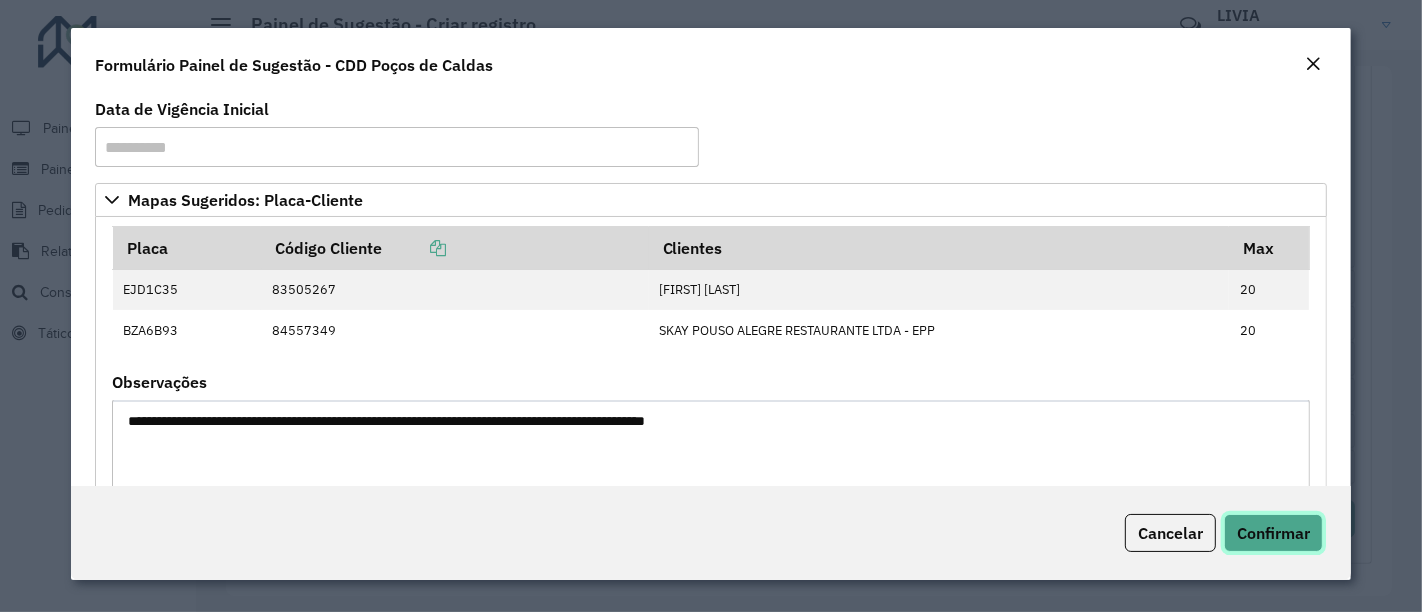 click on "Confirmar" 